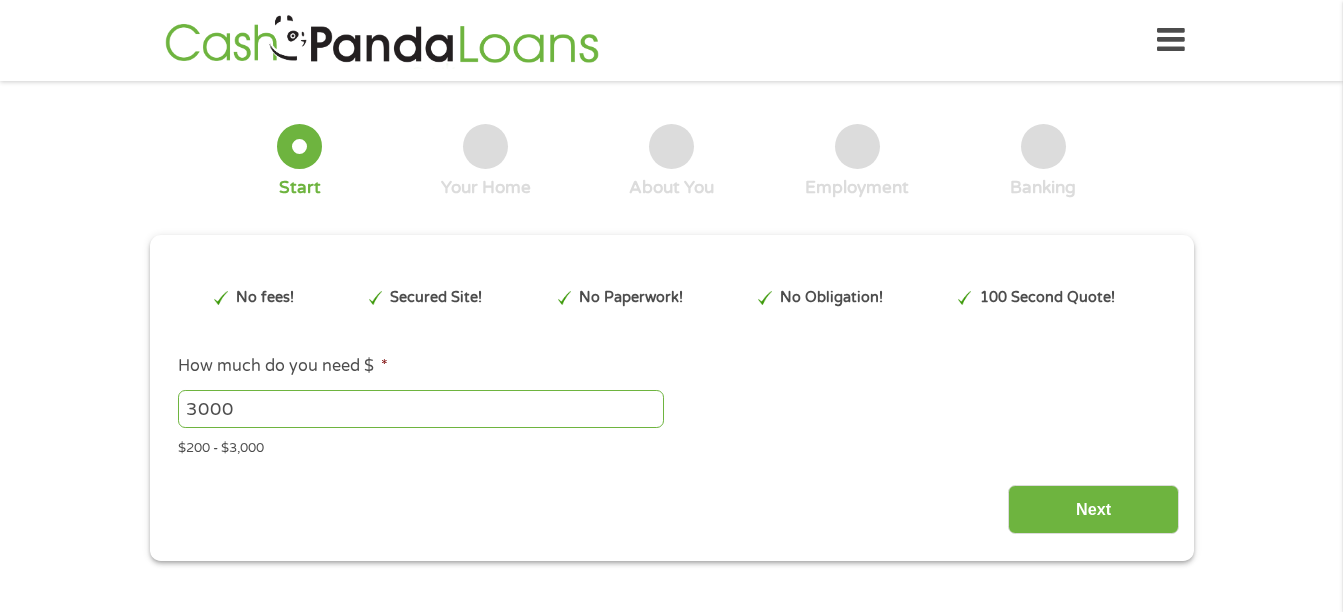 scroll, scrollTop: 0, scrollLeft: 0, axis: both 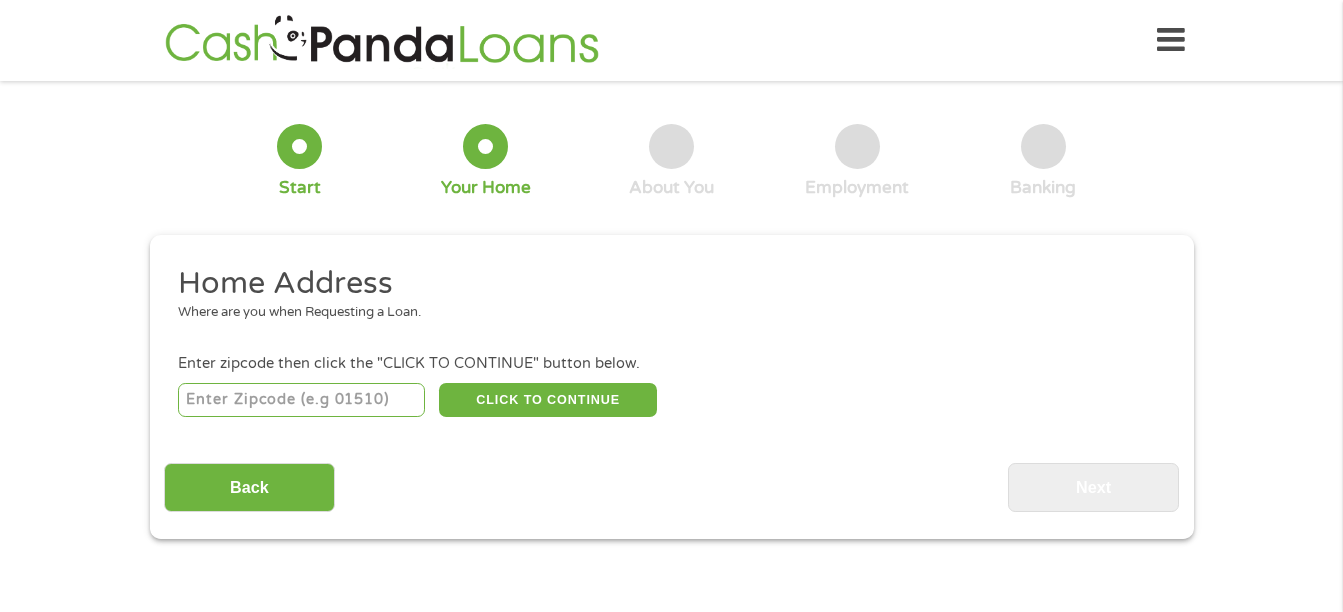 click at bounding box center (301, 400) 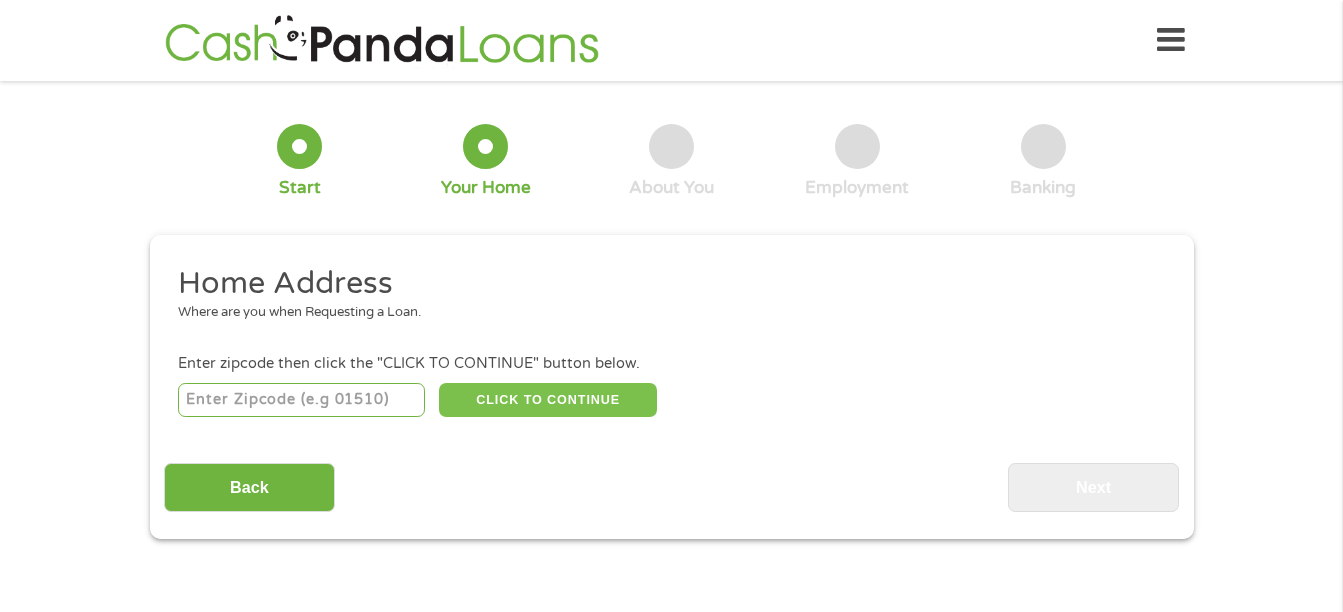 click on "CLICK TO CONTINUE" at bounding box center (548, 400) 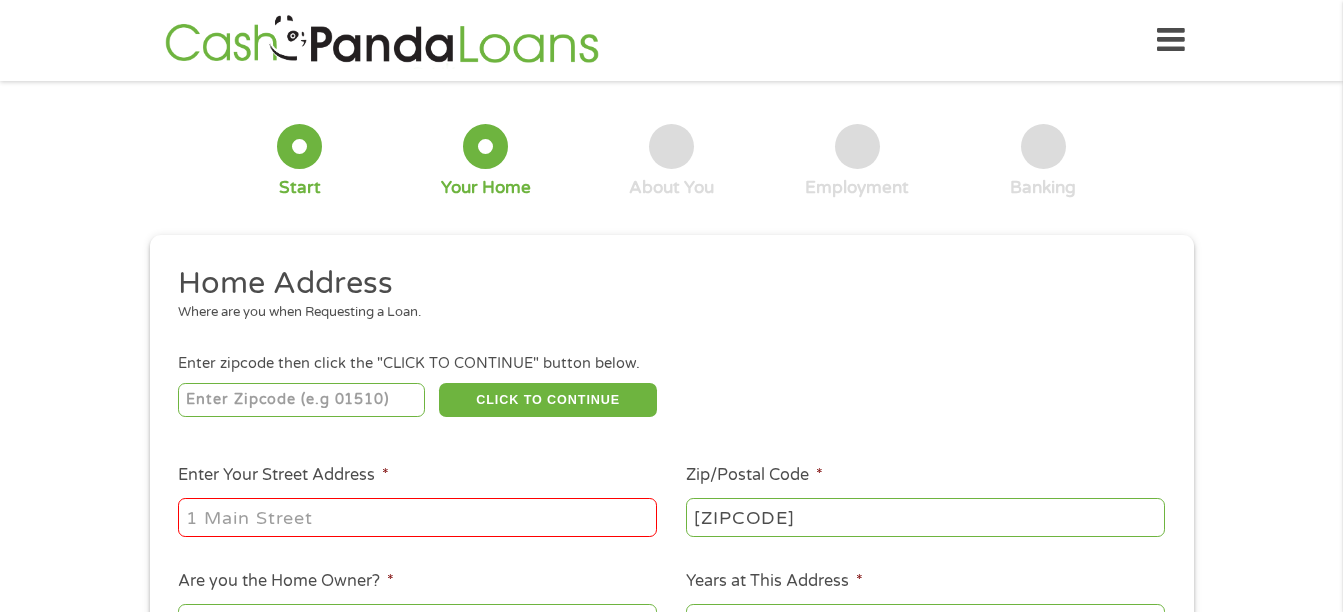 click on "Enter Your Street Address *" at bounding box center (417, 517) 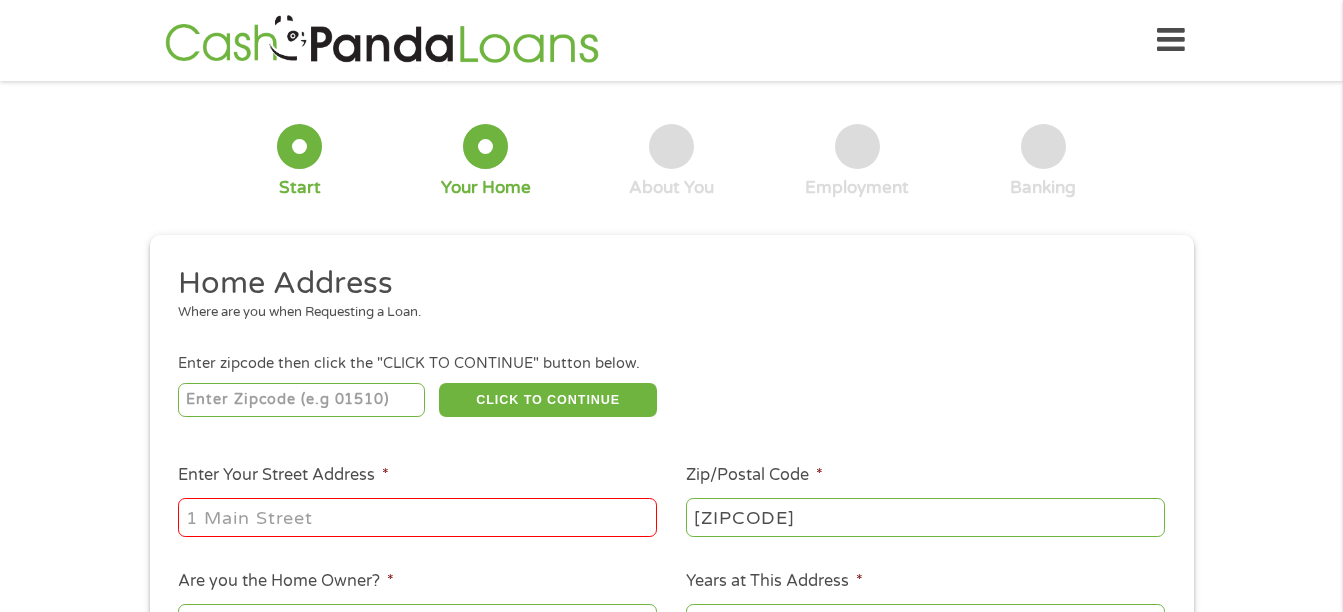 type on "[NUMBER] [STREET]" 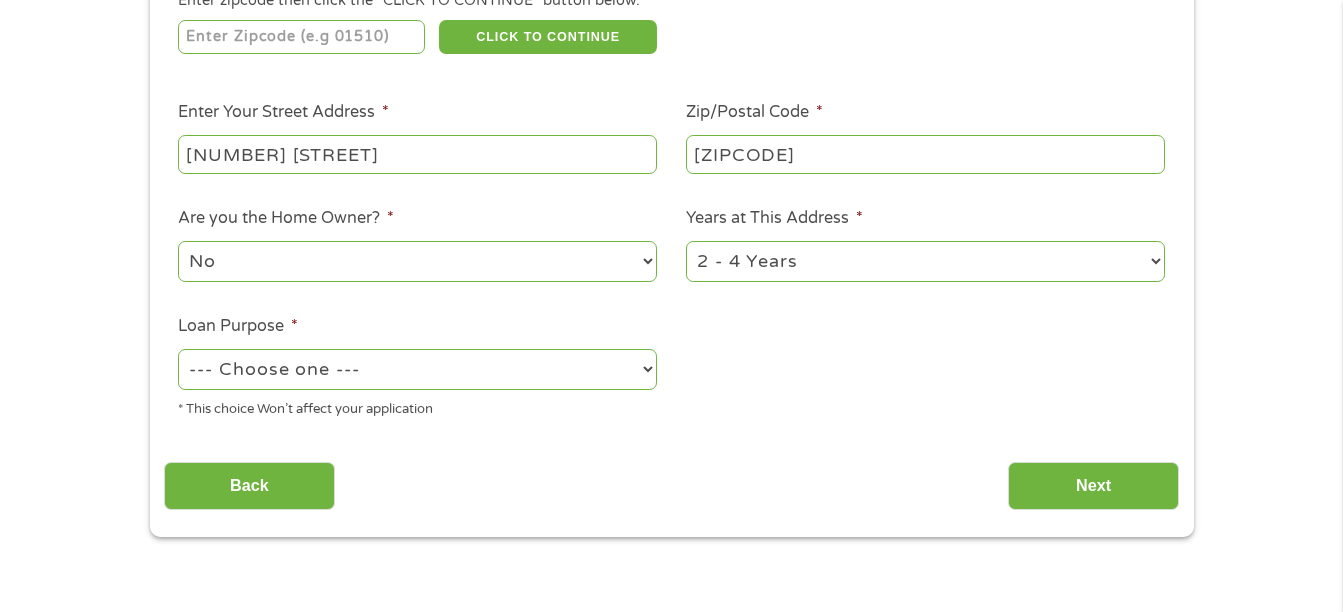 scroll, scrollTop: 395, scrollLeft: 0, axis: vertical 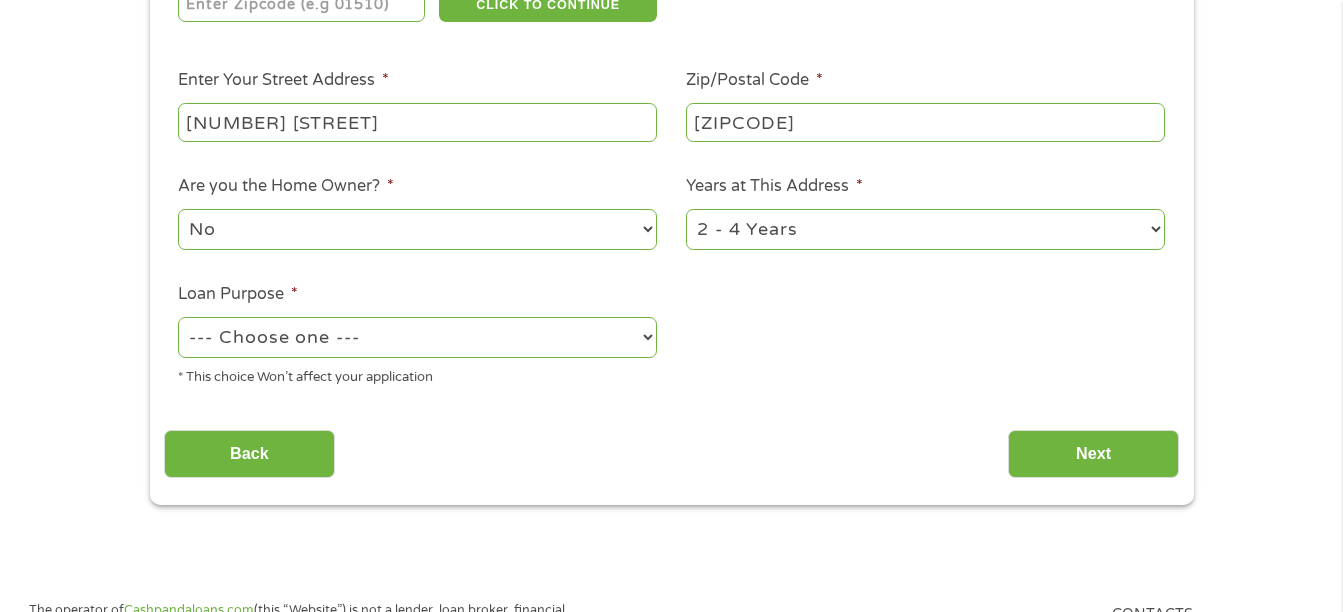 click on "Home Address Where are you when Requesting a Loan.
Enter zipcode then click the "CLICK TO CONTINUE" button below.
[ZIPCODE]
CLICK TO CONTINUE
Please recheck your Zipcode, it seems to be Incorrect Enter Your Street Address * [NUMBER] [STREET] Zip/Postal Code * [ZIPCODE] This field is hidden when viewing the form City * [CITY] This field is hidden when viewing the form State * Alabama Alaska Arizona Arkansas California Colorado Connecticut Delaware Florida Georgia Hawaii Idaho Illinois Indiana Iowa Kansas Kentucky Louisiana Maine Maryland Massachusetts Michigan Minnesota Mississippi Missouri Montana Nebraska Nevada New Hampshire New Jersey New Mexico North Carolina North Dakota Ohio Oklahoma Oregon Pennsylvania Rhode Island South Carolina South Dakota Tennessee Texas Utah Vermont Virginia Washington West Virginia Wisconsin Wyoming Are you the Home Owner? * No Yes Years at This Address * 1 Year or less 1 - 2 Years 2 - 4 Years Over 4 Years Loan Purpose * --- Choose one --- Pay Bills Debt Consolidation Other" at bounding box center [671, 136] 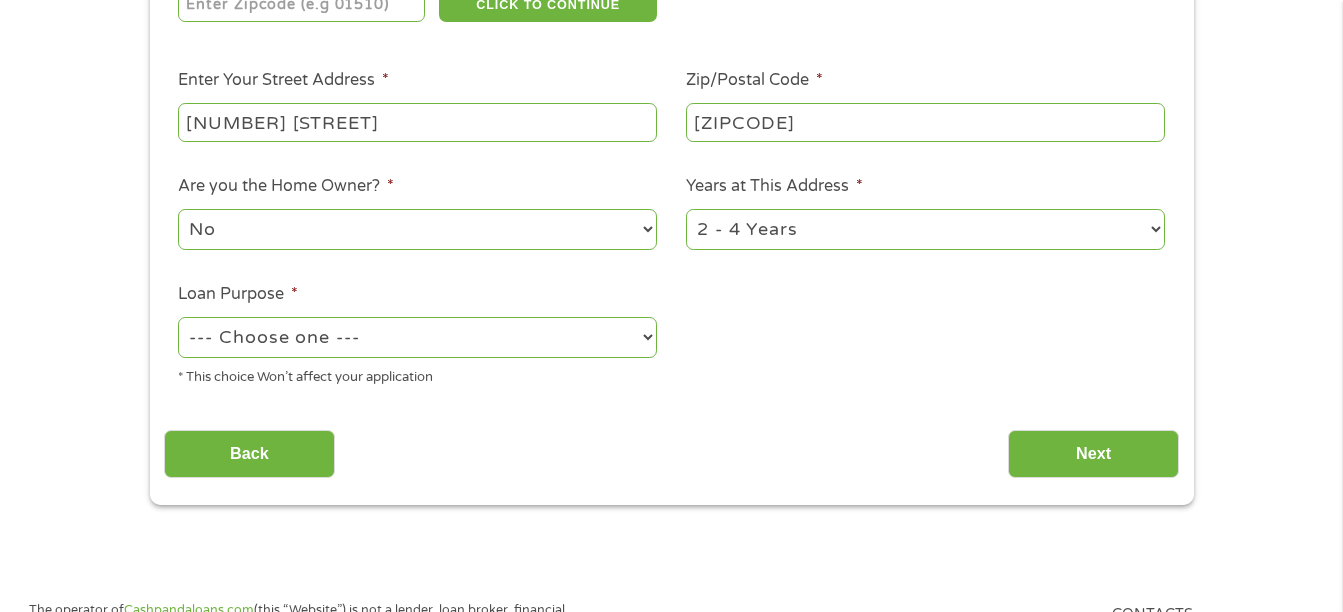 click on "1 Year or less 1 - 2 Years 2 - 4 Years Over 4 Years" at bounding box center (925, 229) 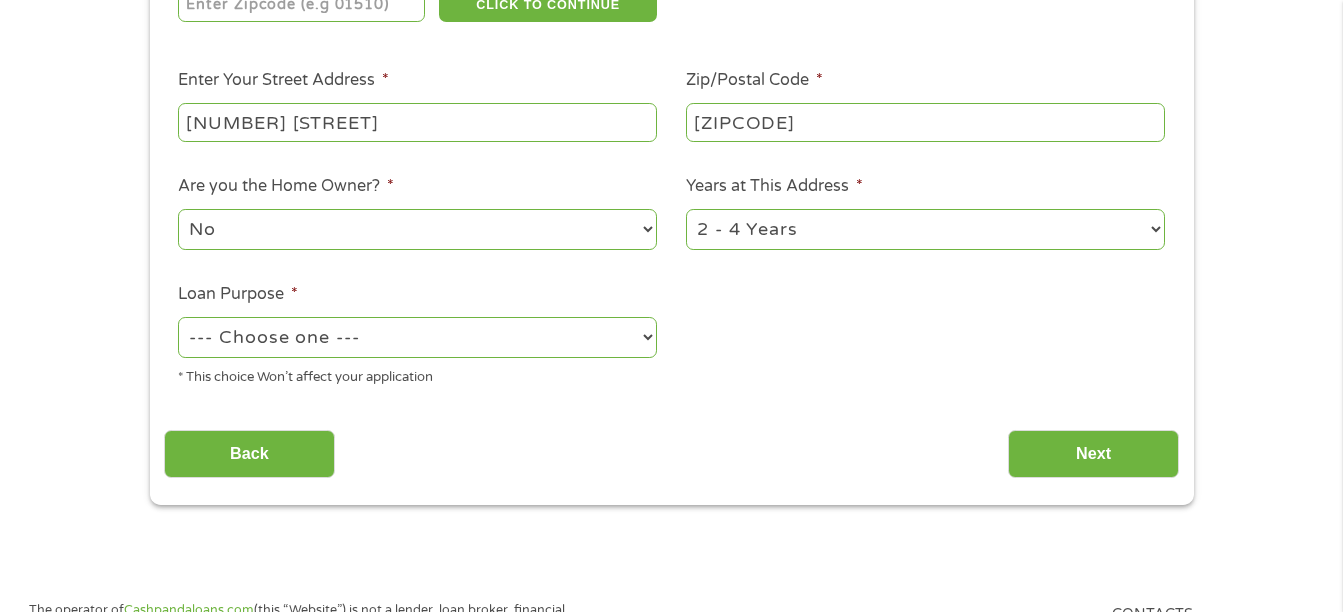 click on "Home Address Where are you when Requesting a Loan.
Enter zipcode then click the "CLICK TO CONTINUE" button below.
[ZIPCODE]
CLICK TO CONTINUE
Please recheck your Zipcode, it seems to be Incorrect Enter Your Street Address * [NUMBER] [STREET] Zip/Postal Code * [ZIPCODE] This field is hidden when viewing the form City * [CITY] This field is hidden when viewing the form State * Alabama Alaska Arizona Arkansas California Colorado Connecticut Delaware Florida Georgia Hawaii Idaho Illinois Indiana Iowa Kansas Kentucky Louisiana Maine Maryland Massachusetts Michigan Minnesota Mississippi Missouri Montana Nebraska Nevada New Hampshire New Jersey New Mexico North Carolina North Dakota Ohio Oklahoma Oregon Pennsylvania Rhode Island South Carolina South Dakota Tennessee Texas Utah Vermont Virginia Washington West Virginia Wisconsin Wyoming Are you the Home Owner? * No Yes Years at This Address * 1 Year or less 1 - 2 Years 2 - 4 Years Over 4 Years Loan Purpose * --- Choose one --- Pay Bills Debt Consolidation Other" at bounding box center (671, 136) 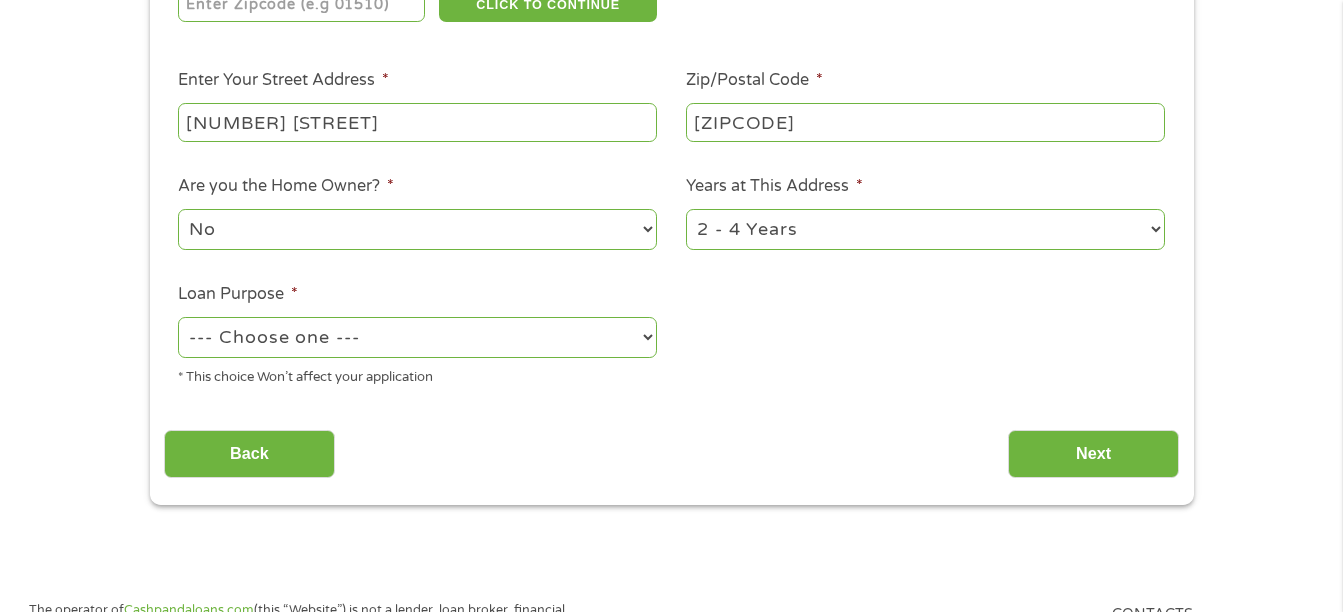 click on "--- Choose one --- Pay Bills Debt Consolidation Home Improvement Major Purchase Car Loan Short Term Cash Medical Expenses Other" at bounding box center [417, 337] 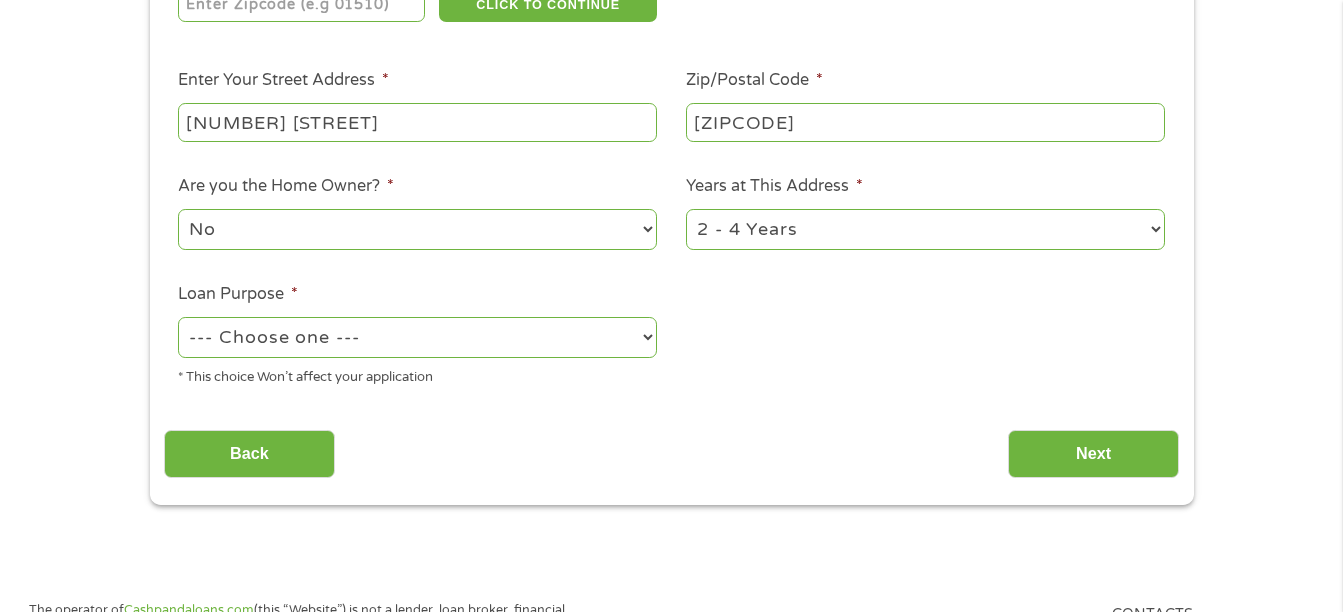 select on "paybills" 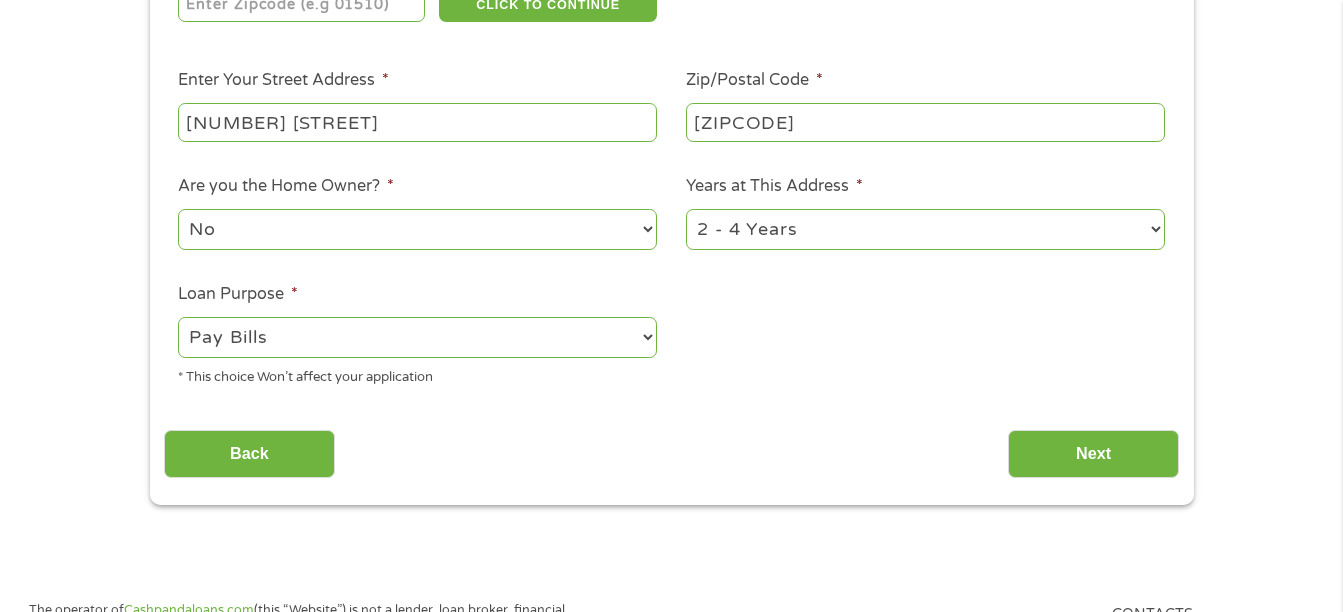 click on "--- Choose one --- Pay Bills Debt Consolidation Home Improvement Major Purchase Car Loan Short Term Cash Medical Expenses Other" at bounding box center (417, 337) 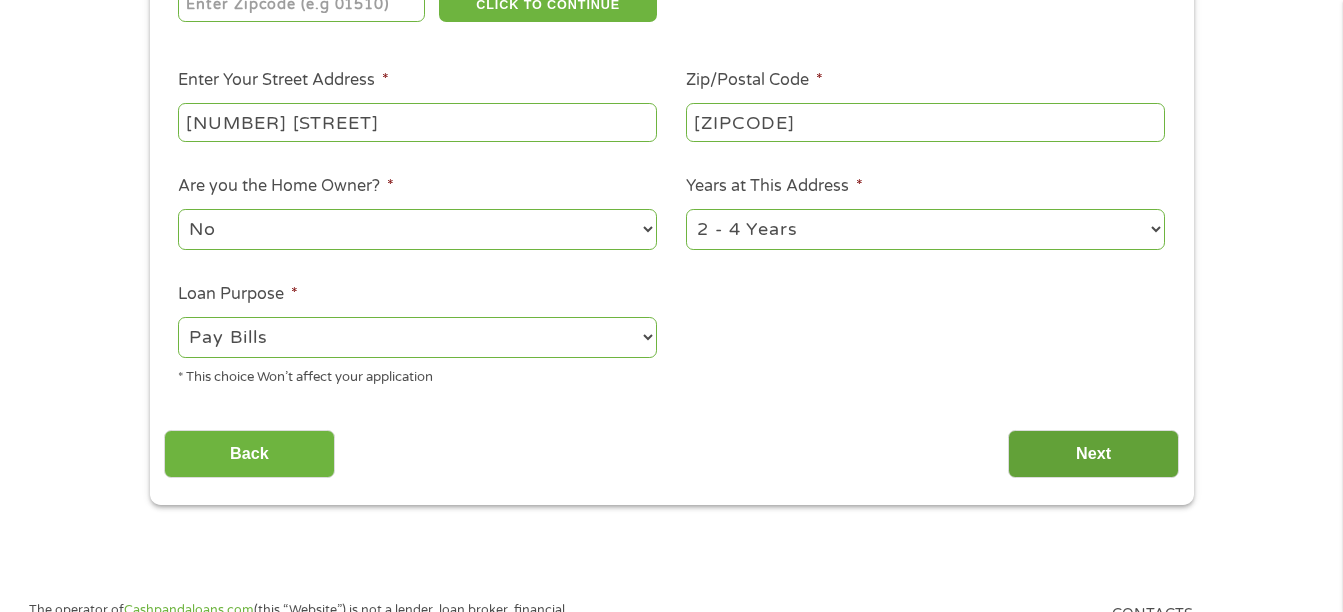 click on "Next" at bounding box center [1093, 454] 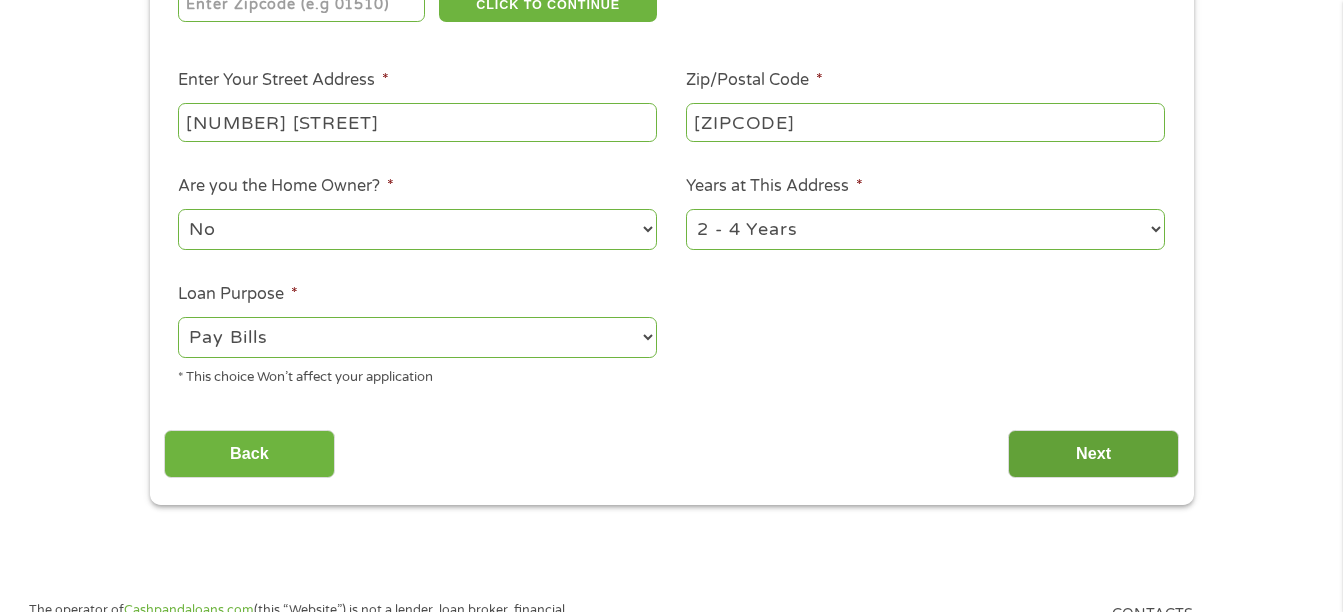 scroll, scrollTop: 8, scrollLeft: 8, axis: both 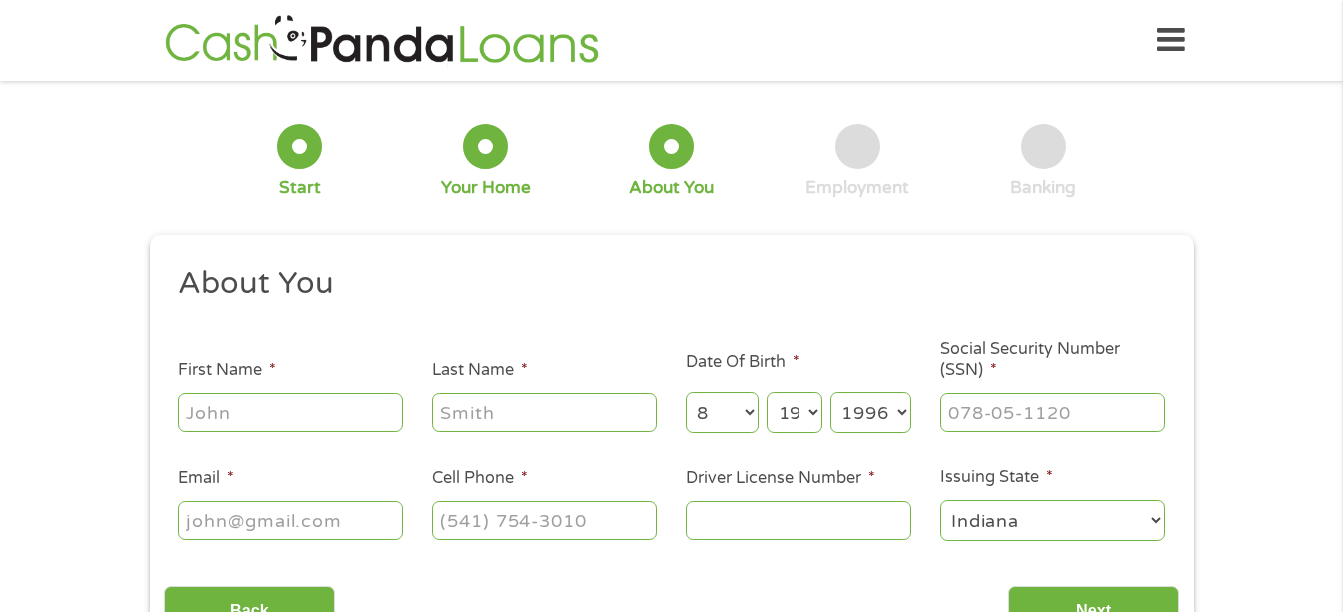 click at bounding box center (290, 413) 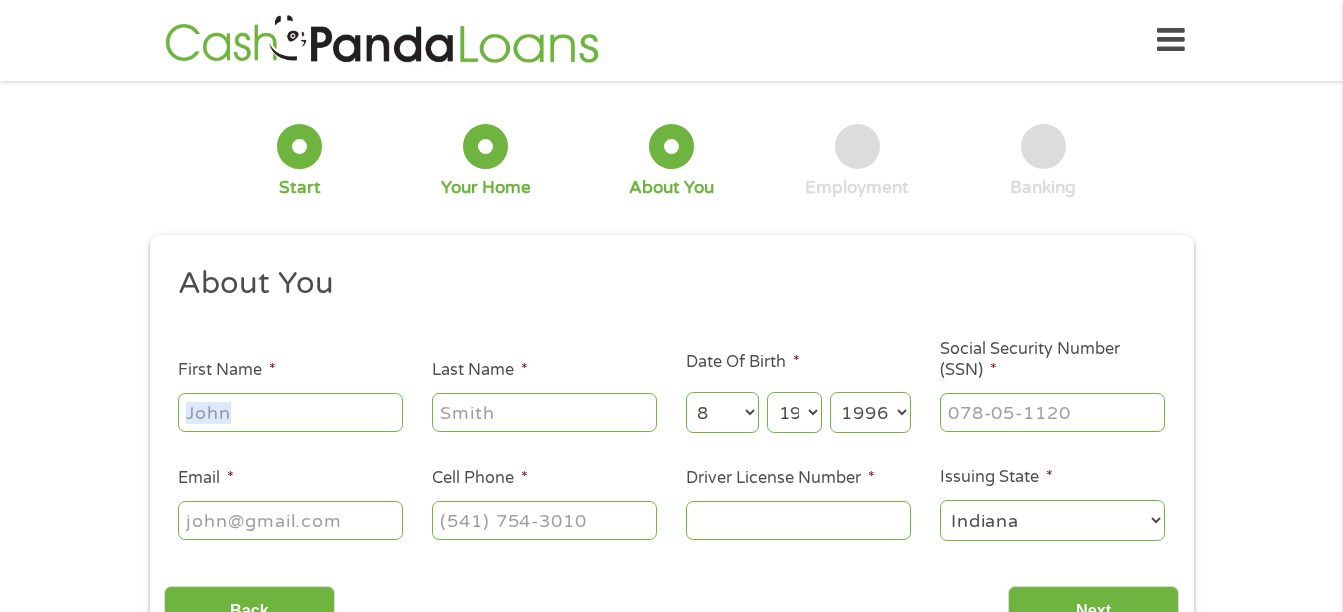 click at bounding box center (290, 413) 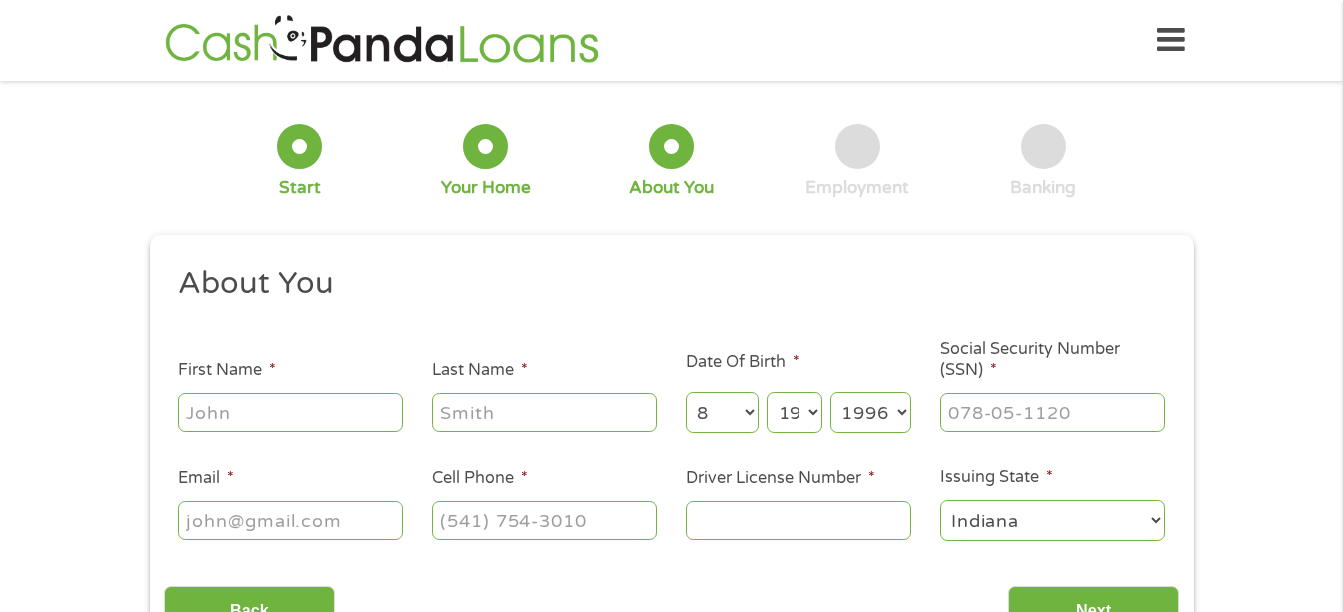 type on "[FIRST]" 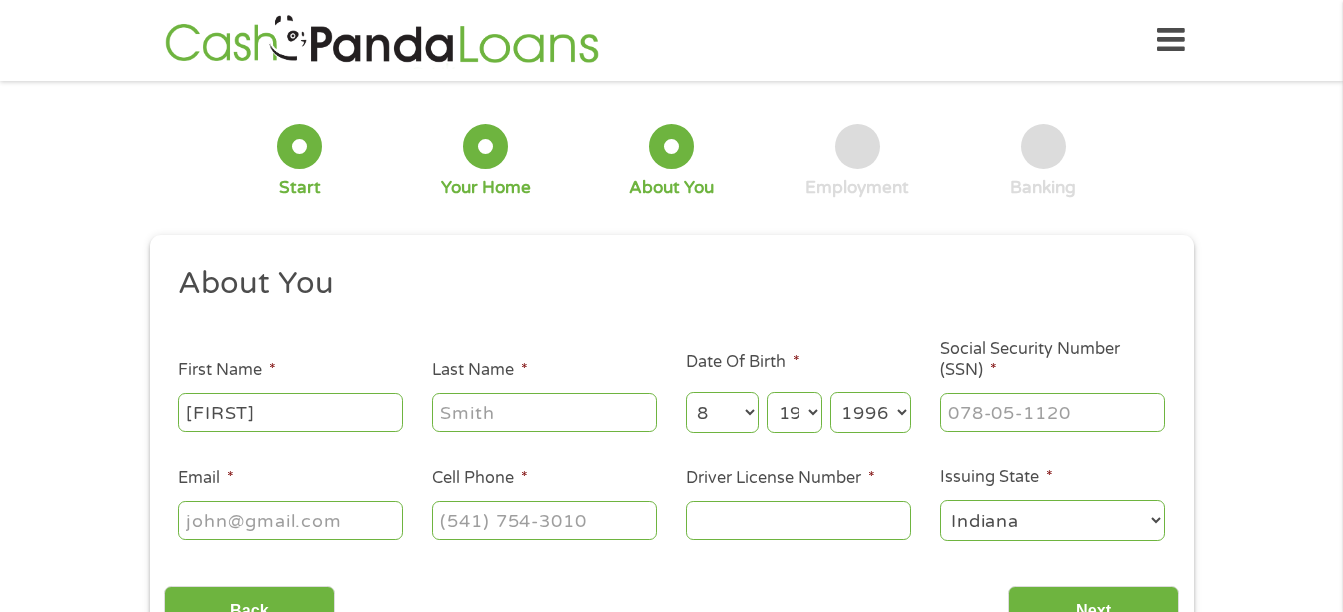type on "[LAST]" 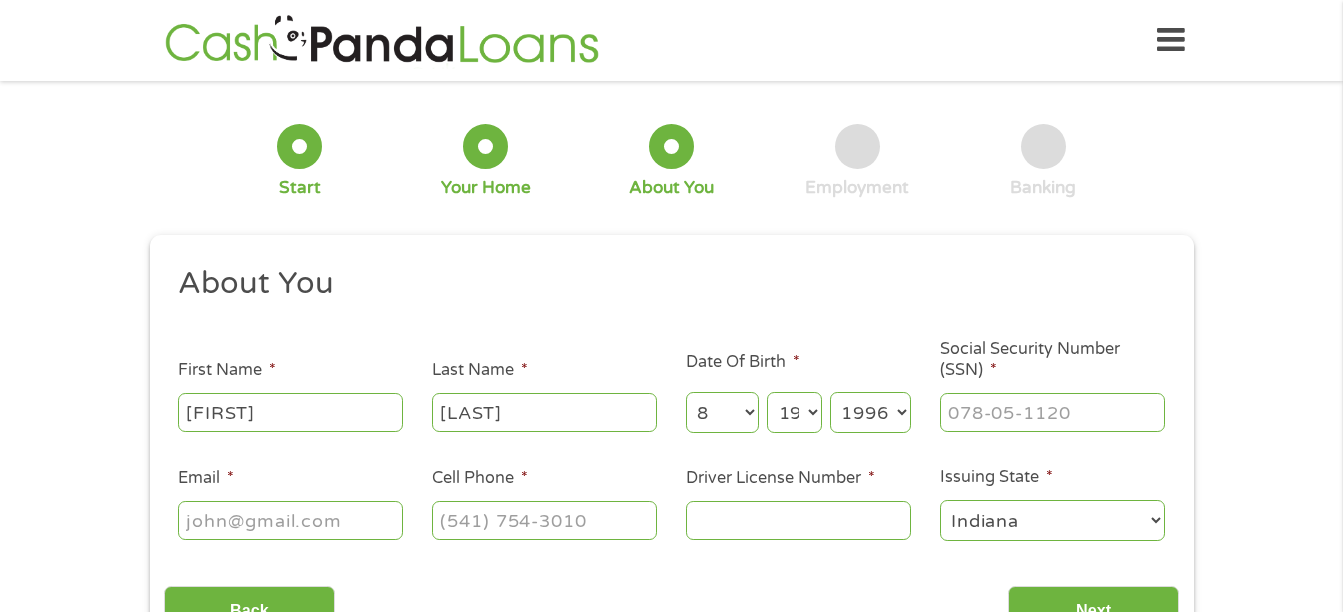 type on "[EMAIL]" 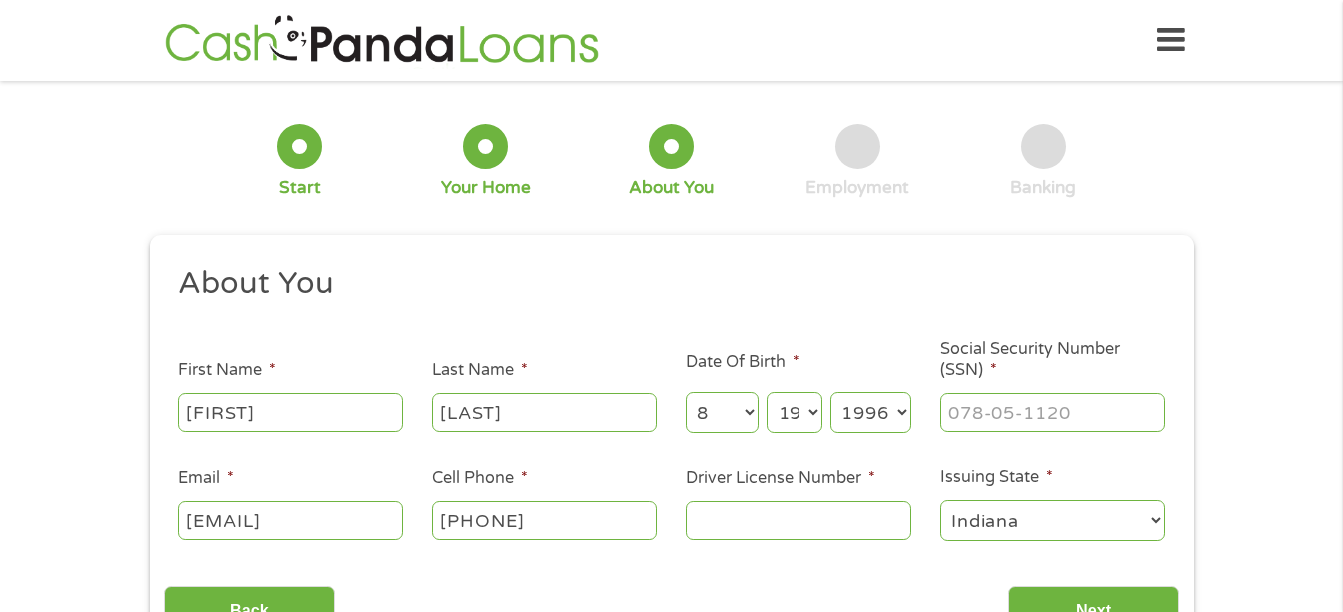 type on "[PHONE]" 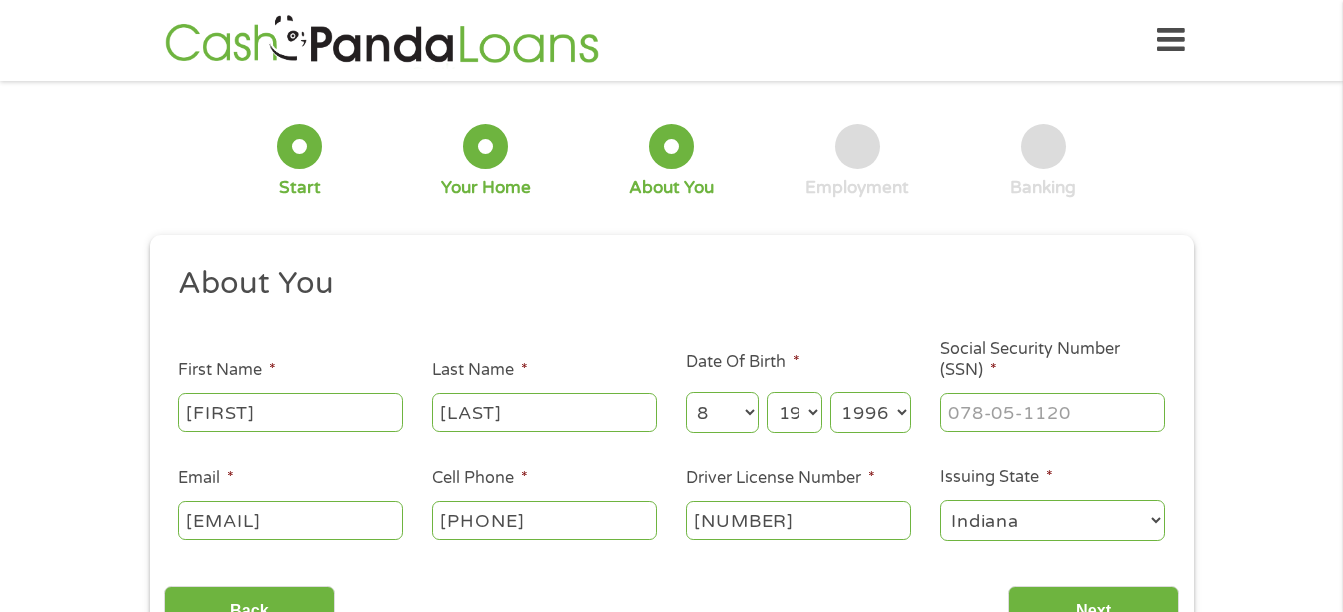 type on "[NUMBER]" 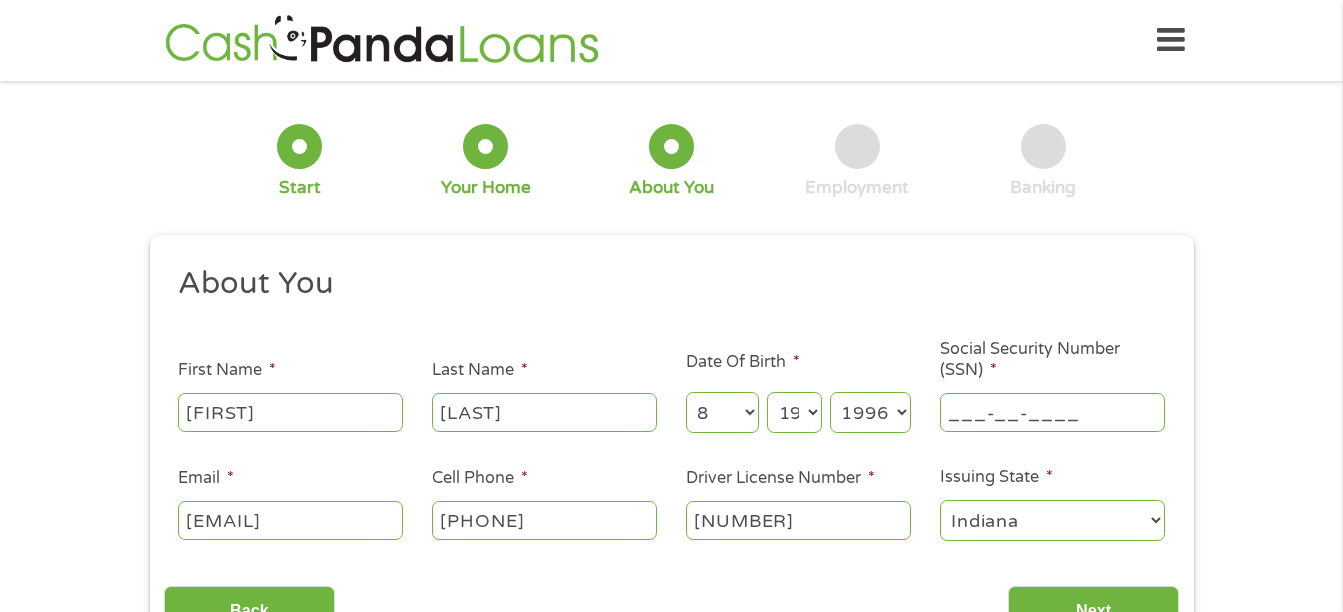 click on "___-__-____" at bounding box center [1052, 412] 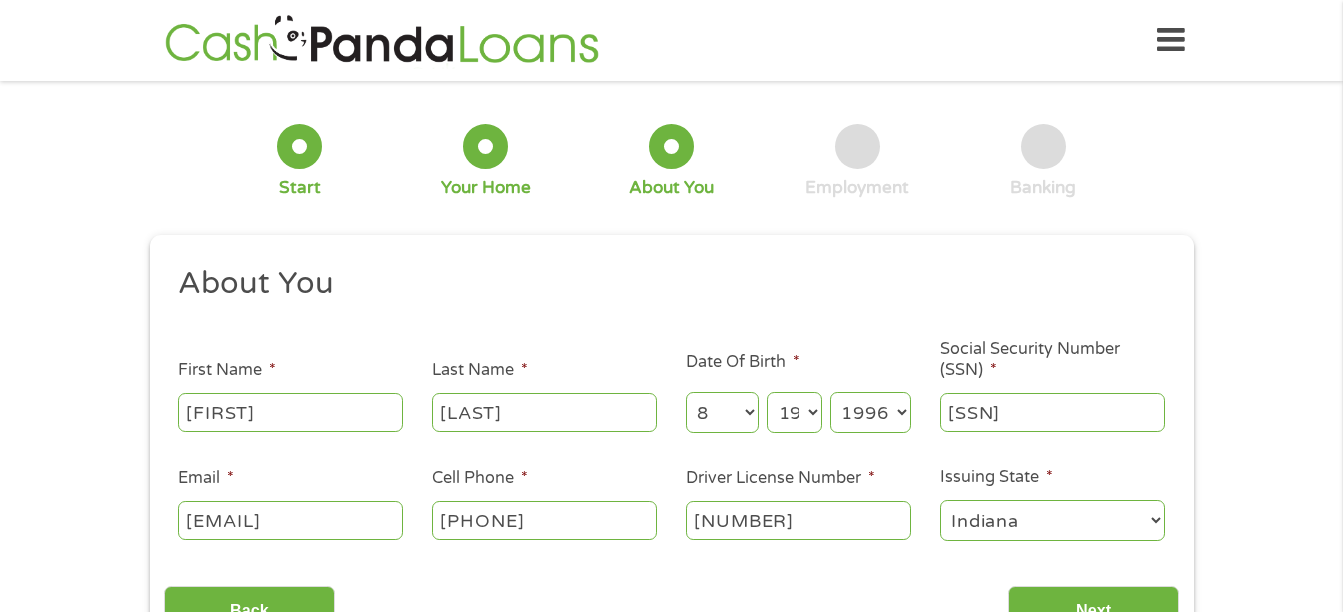 type on "[SSN]" 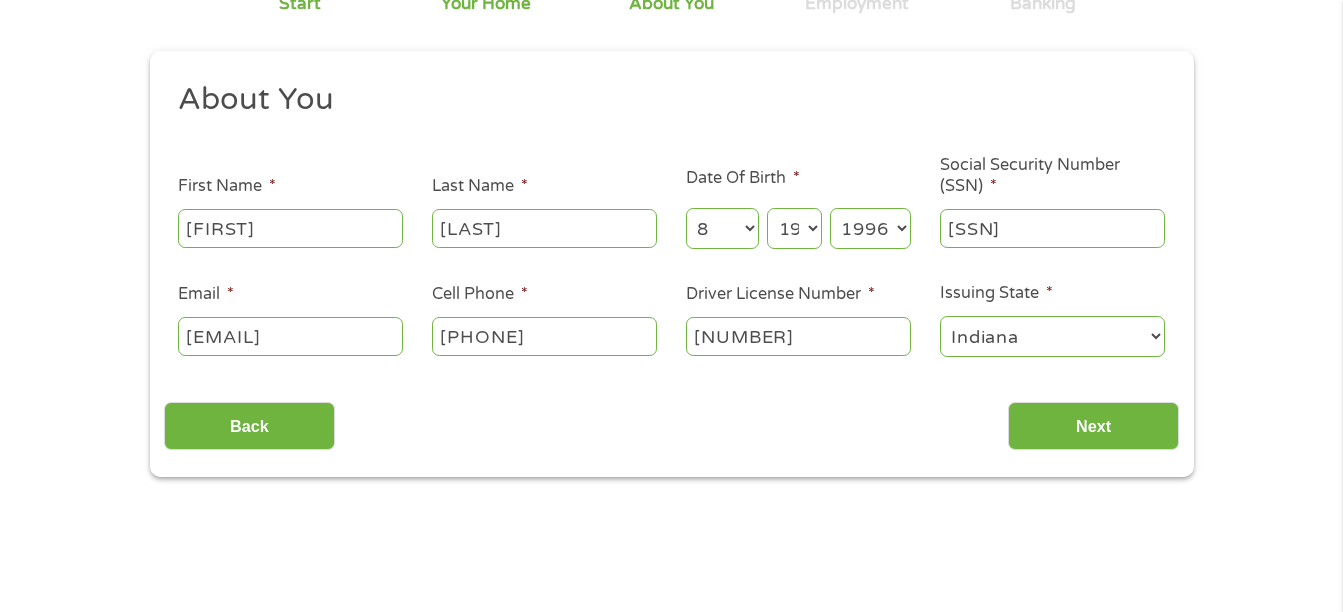 scroll, scrollTop: 196, scrollLeft: 0, axis: vertical 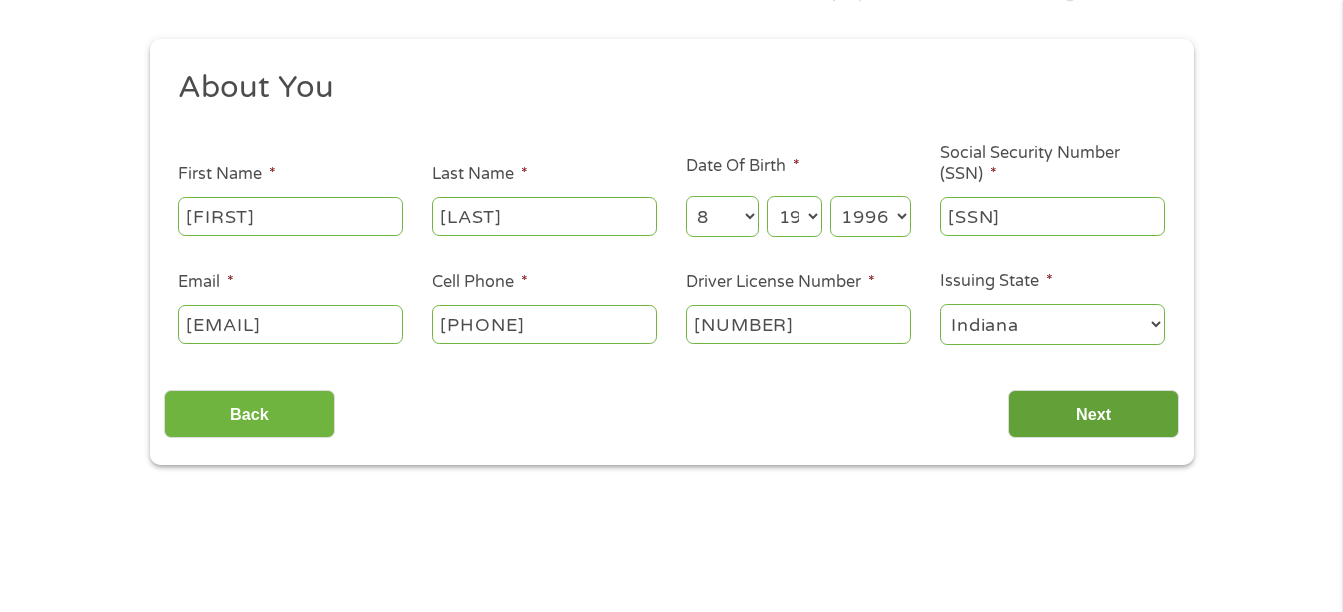 click on "Next" at bounding box center (1093, 414) 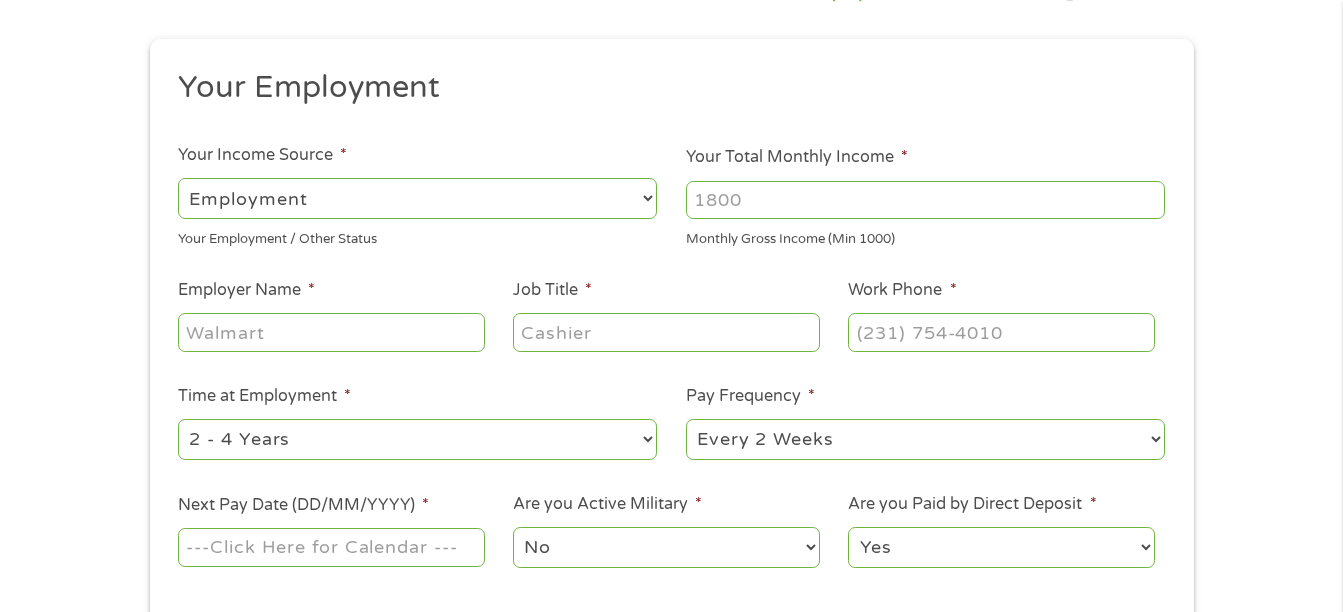 scroll, scrollTop: 8, scrollLeft: 8, axis: both 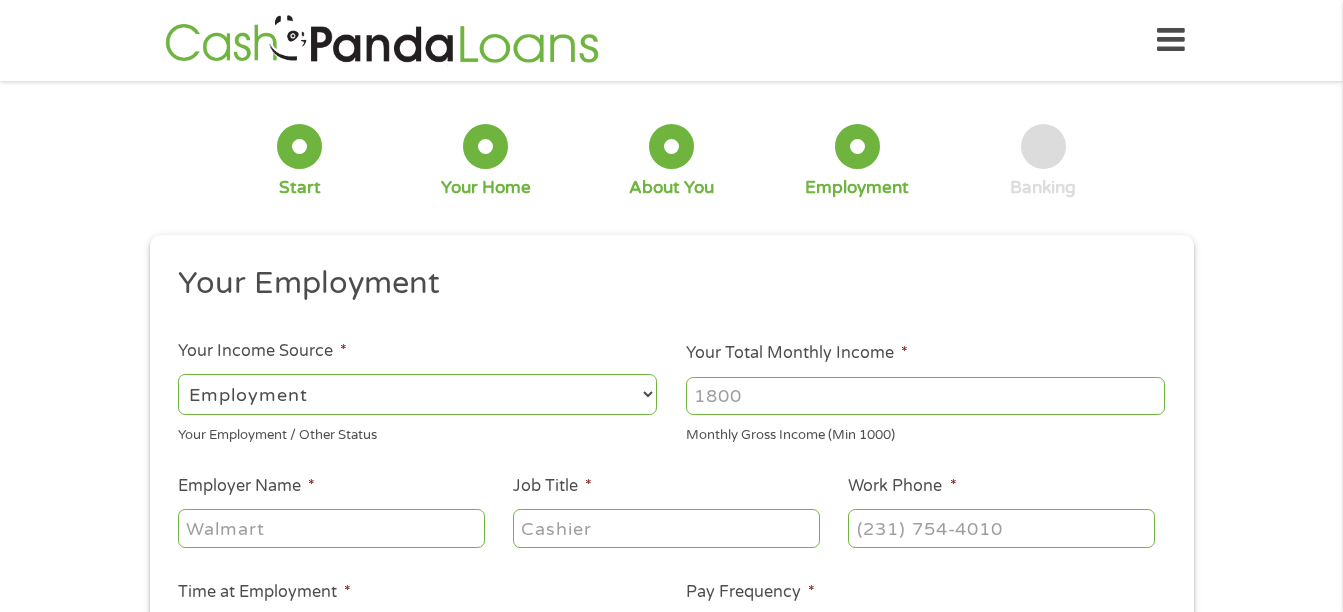 click on "Your Total Monthly Income *" at bounding box center [925, 396] 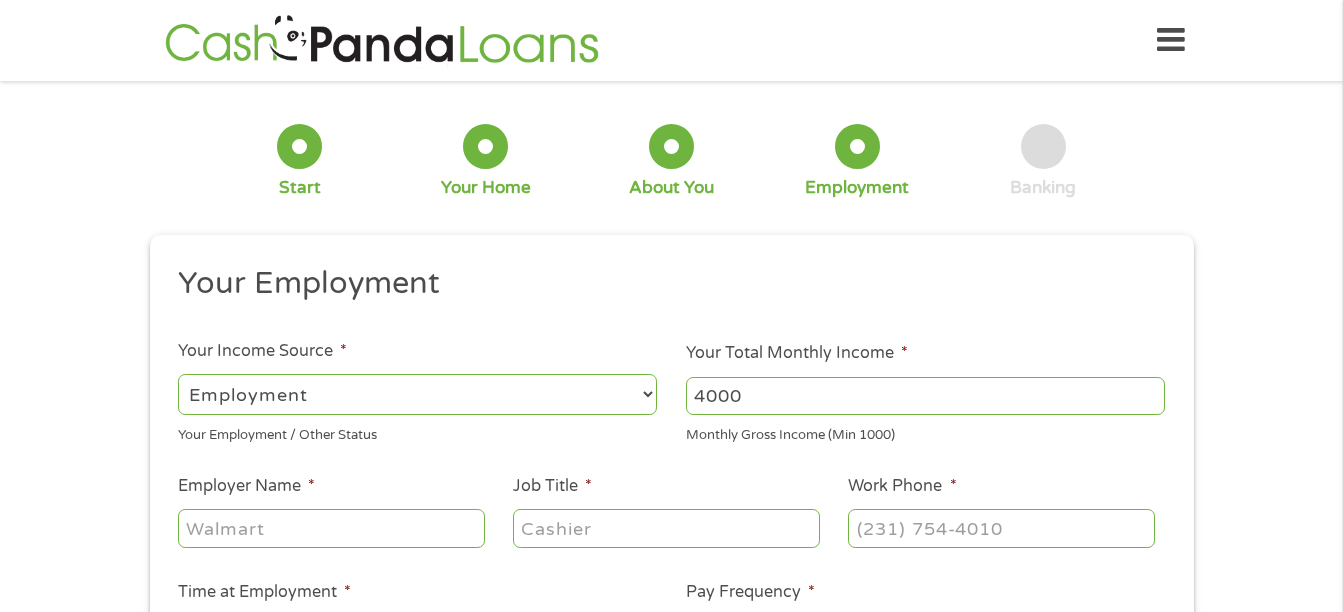 type on "4000" 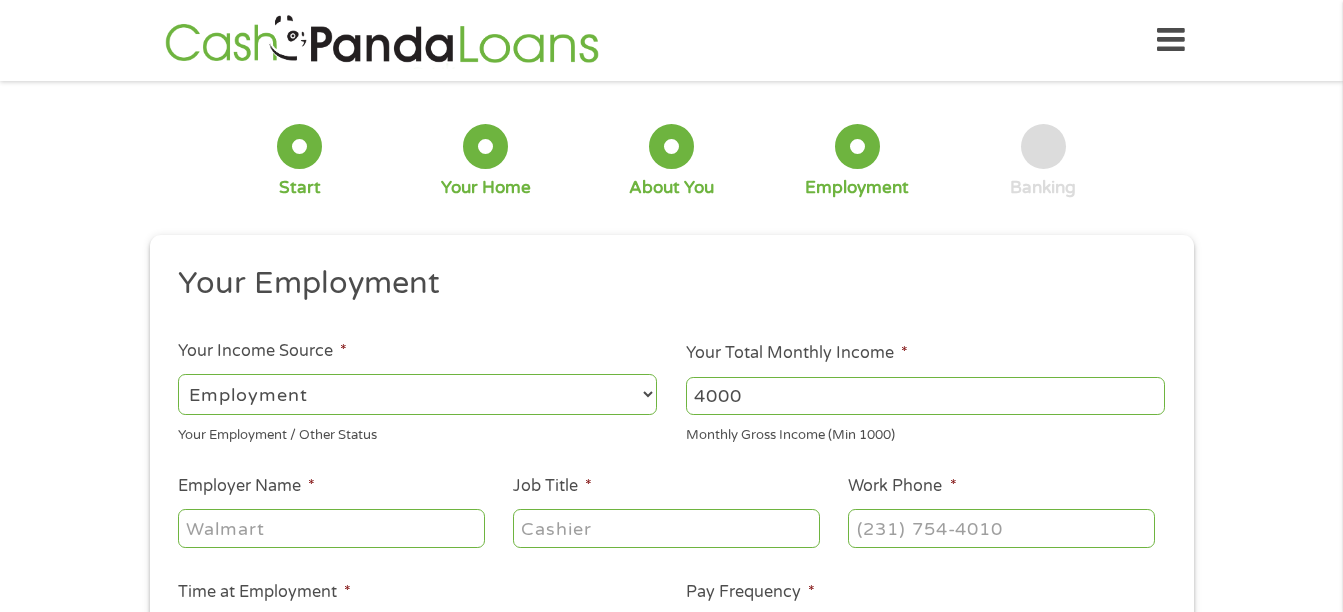 click on "Job Title *" at bounding box center (666, 528) 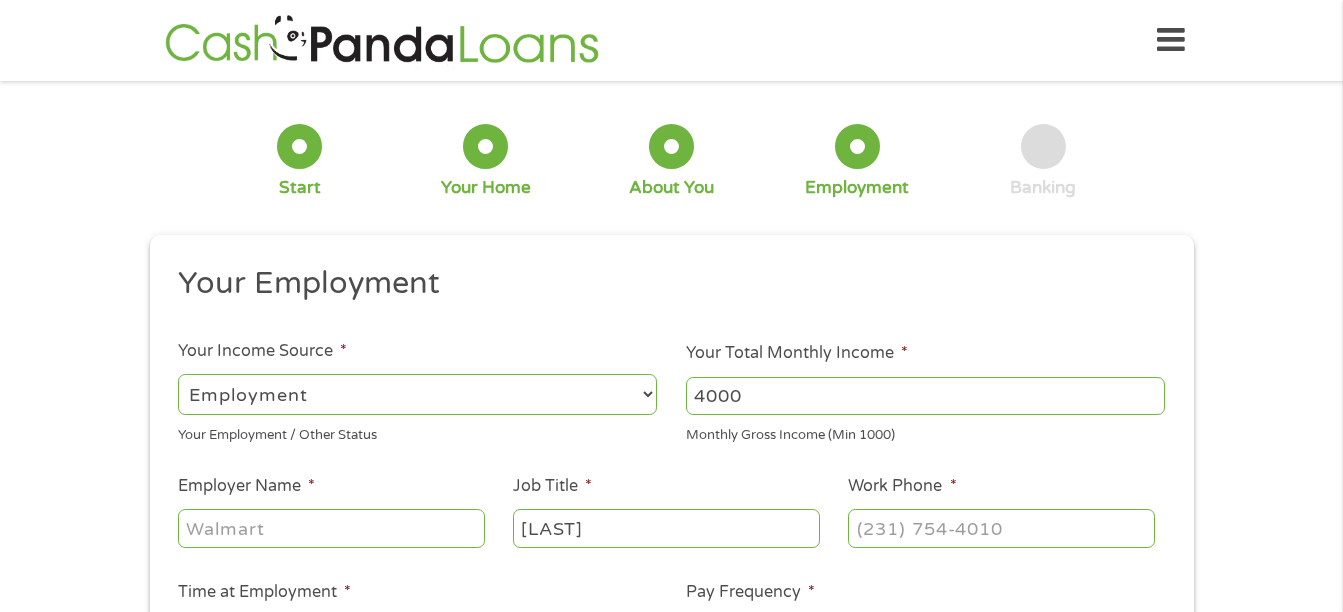 type on "[LAST]" 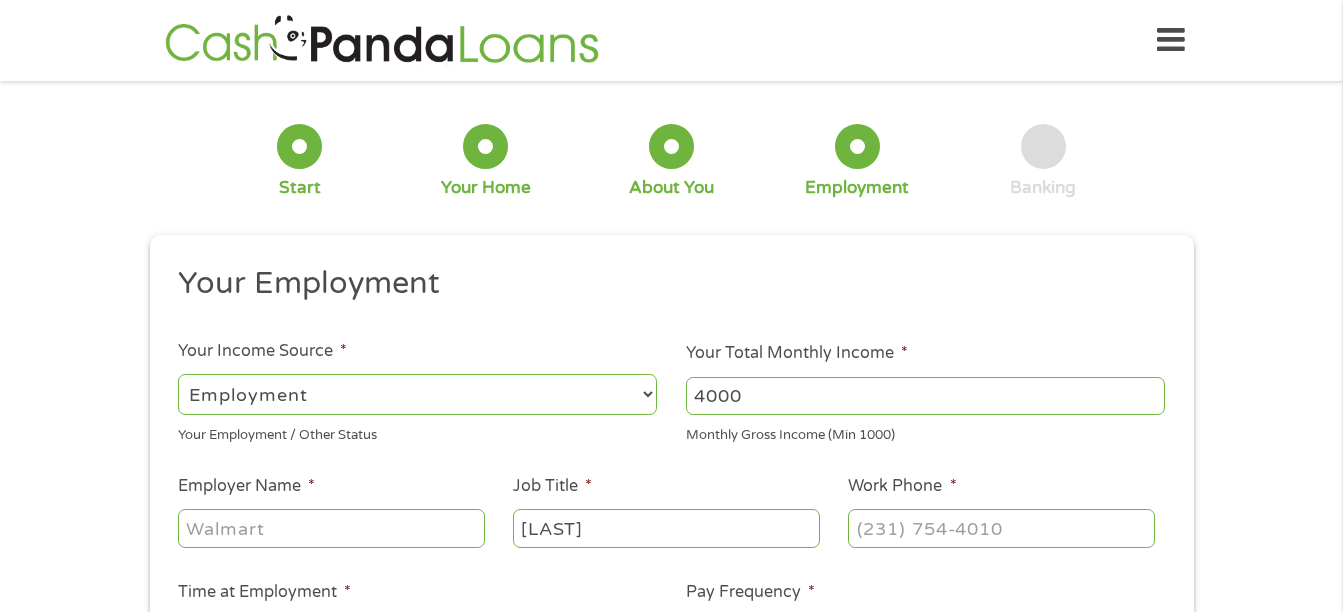 click on "Employer Name *" at bounding box center (331, 528) 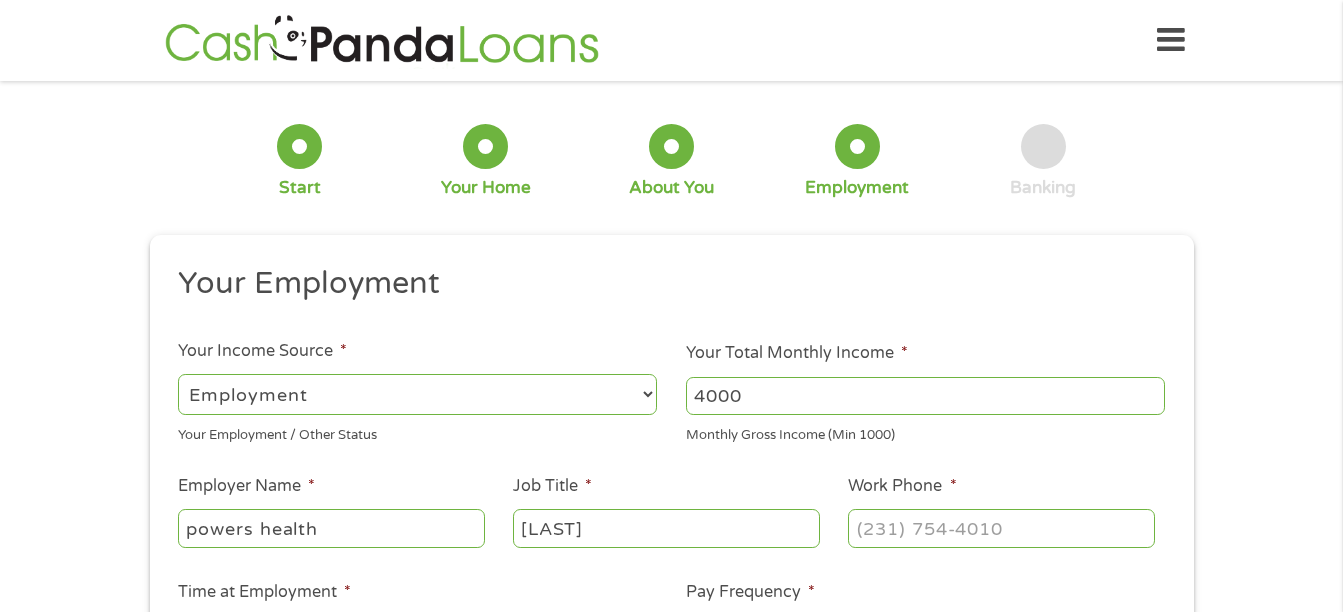 type on "powers health" 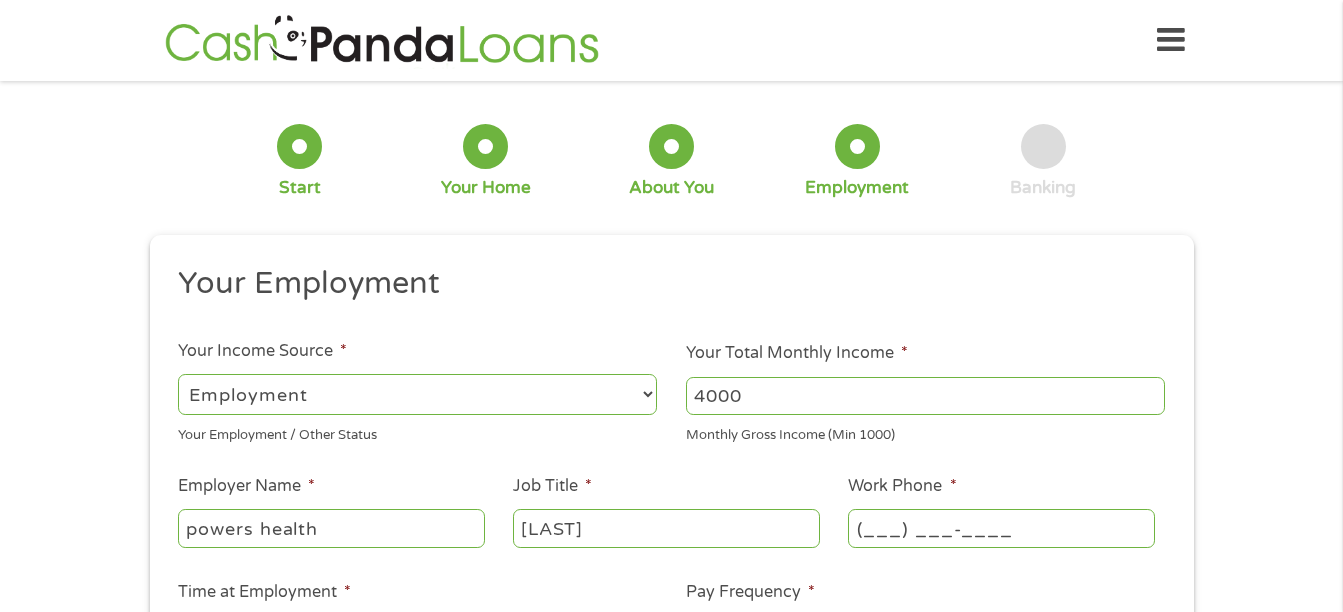 click on "(___) ___-____" at bounding box center (1001, 528) 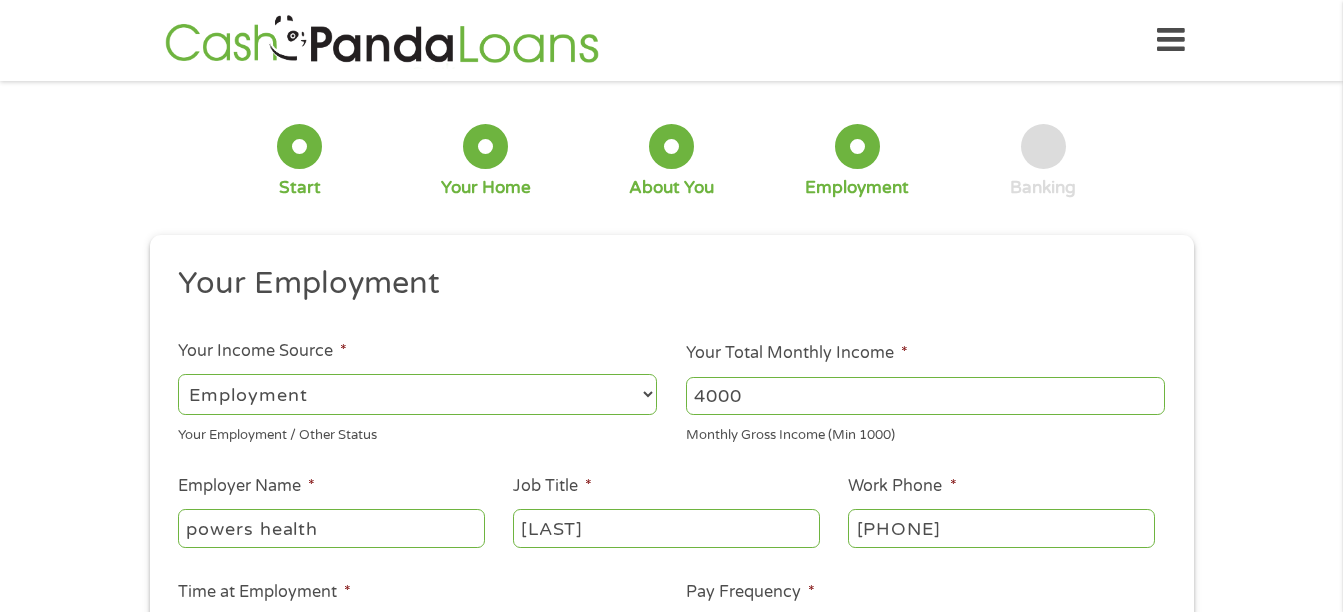 type on "[PHONE]" 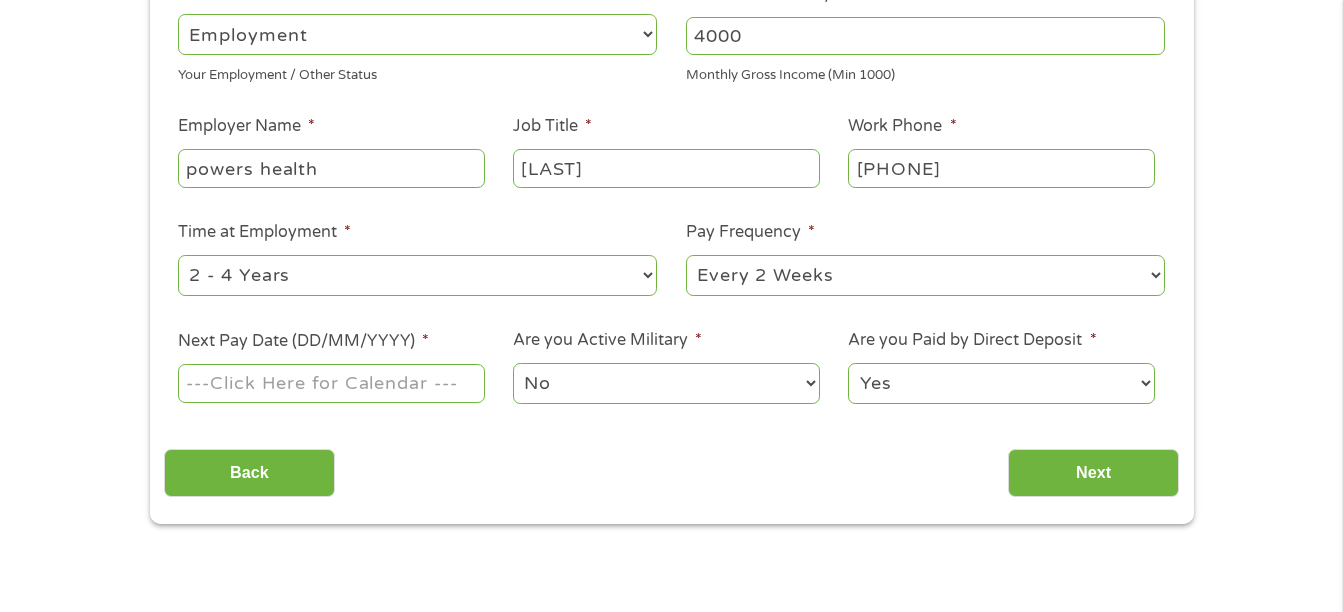 scroll, scrollTop: 365, scrollLeft: 0, axis: vertical 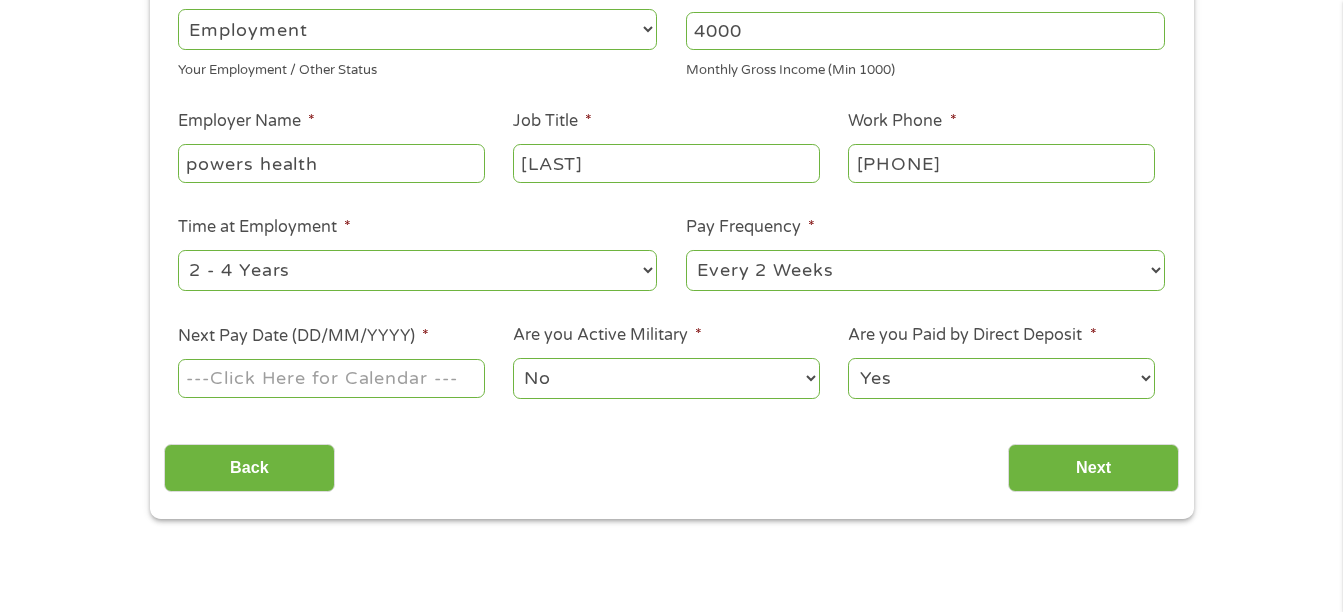 click on "--- Choose one --- 1 Year or less 1 - 2 Years 2 - 4 Years Over 4 Years" at bounding box center (417, 270) 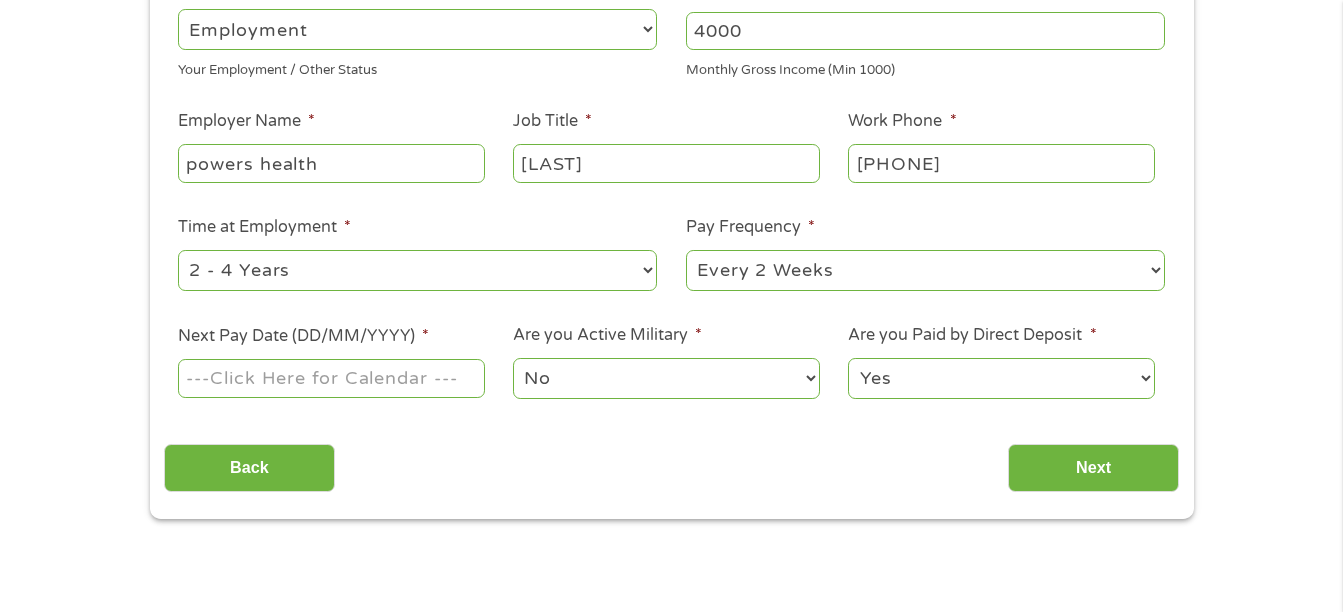 click on "--- Choose one --- 1 Year or less 1 - 2 Years 2 - 4 Years Over 4 Years" at bounding box center (417, 270) 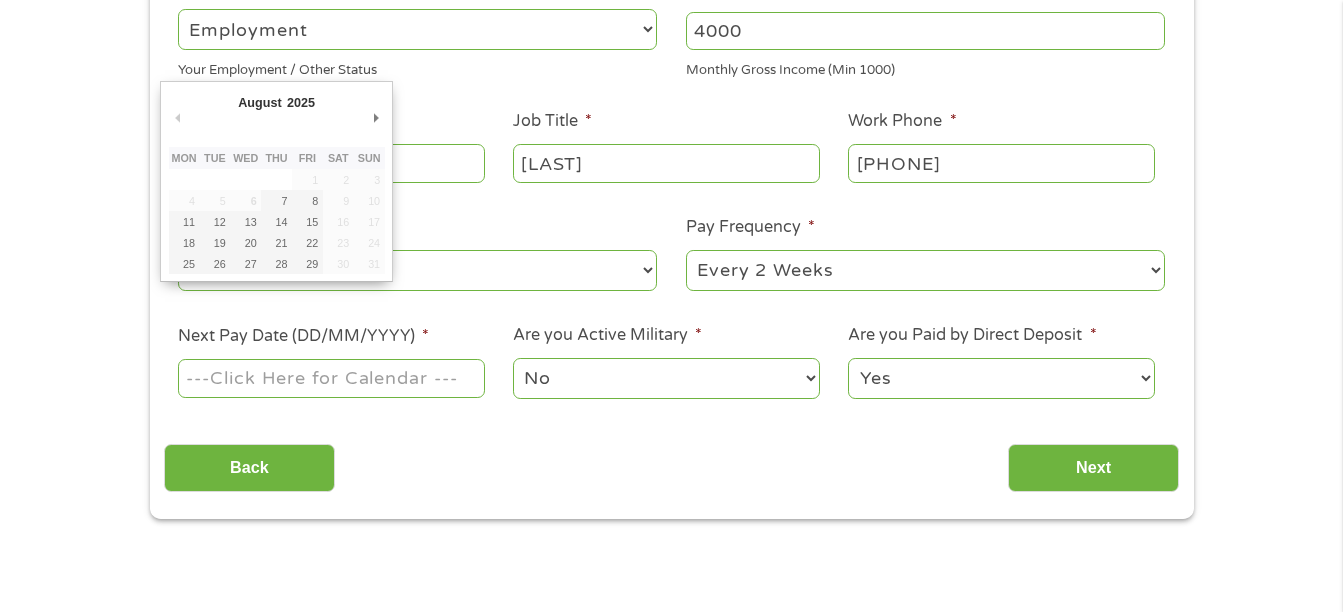 click on "Next Pay Date (DD/MM/YYYY) *" at bounding box center [331, 378] 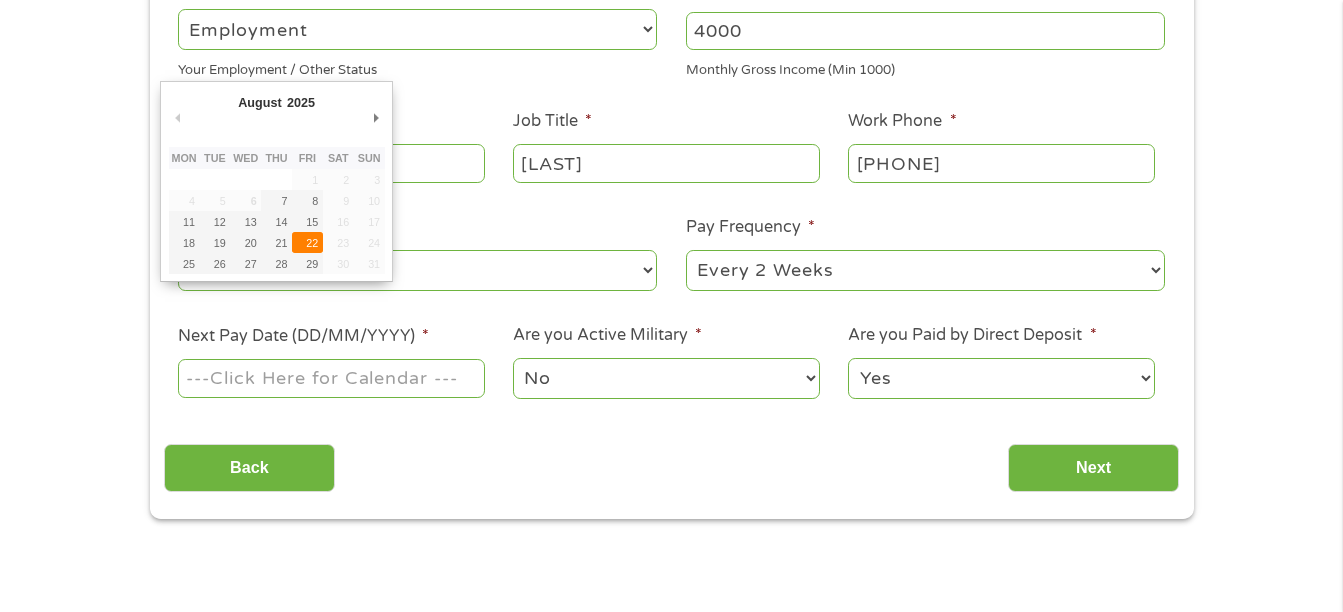 type on "[DATE]" 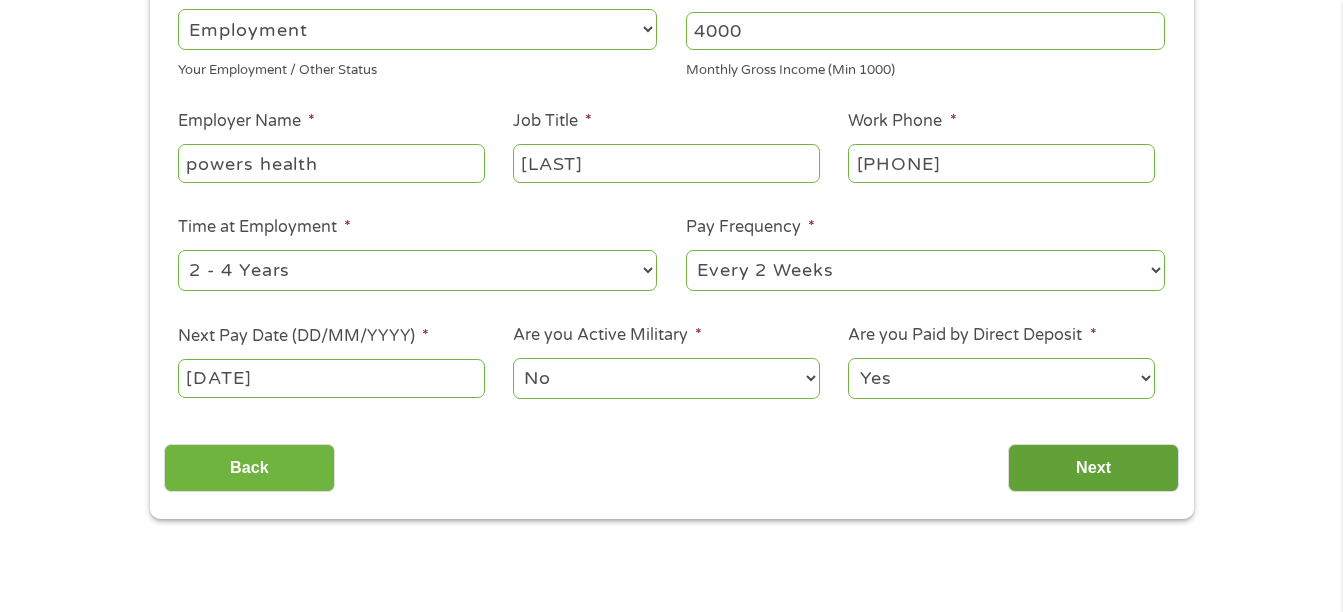click on "Next" at bounding box center [1093, 468] 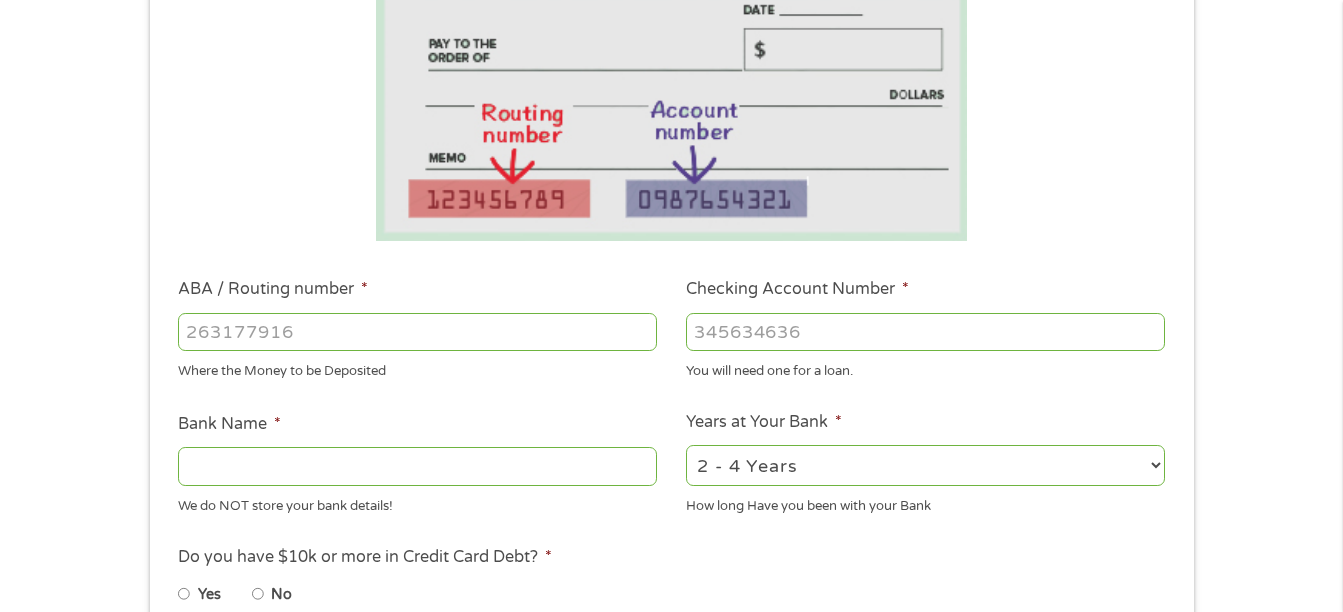 scroll, scrollTop: 8, scrollLeft: 8, axis: both 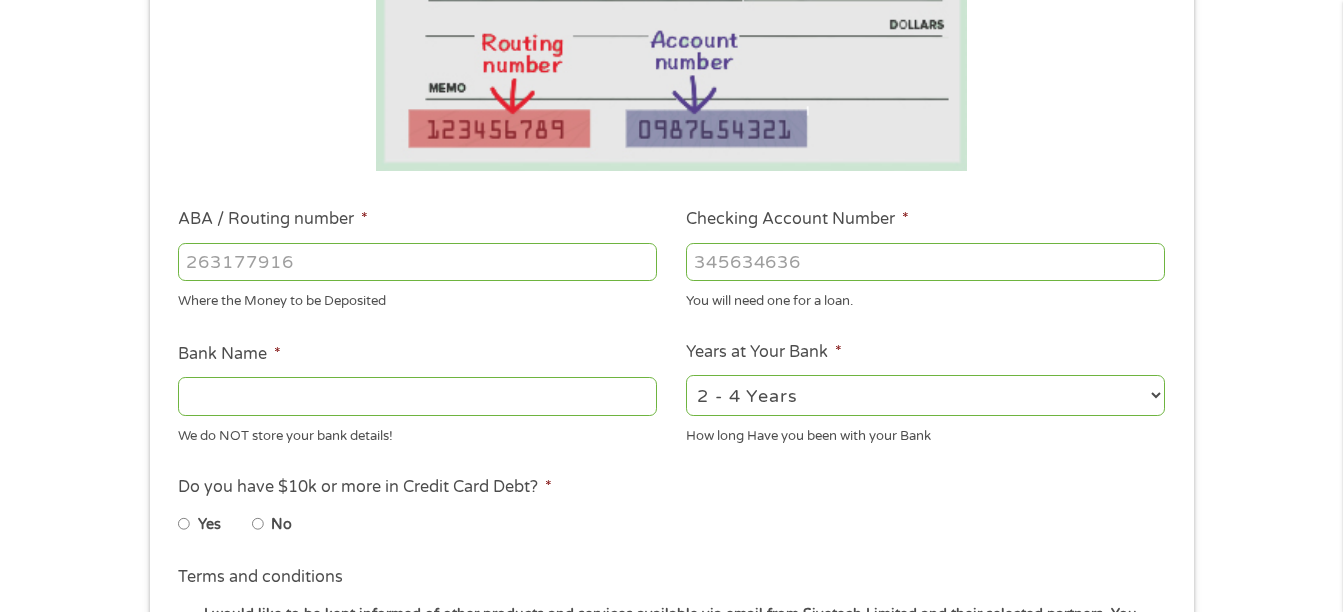 click on "ABA / Routing number *" at bounding box center [417, 262] 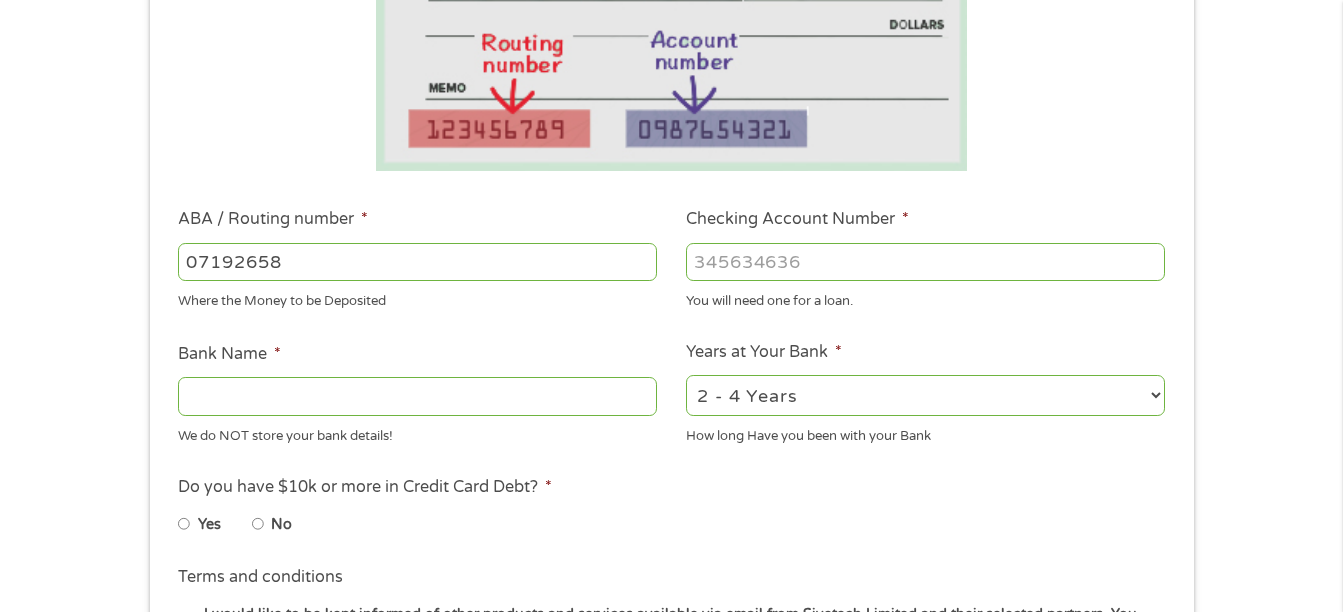 type on "071926582" 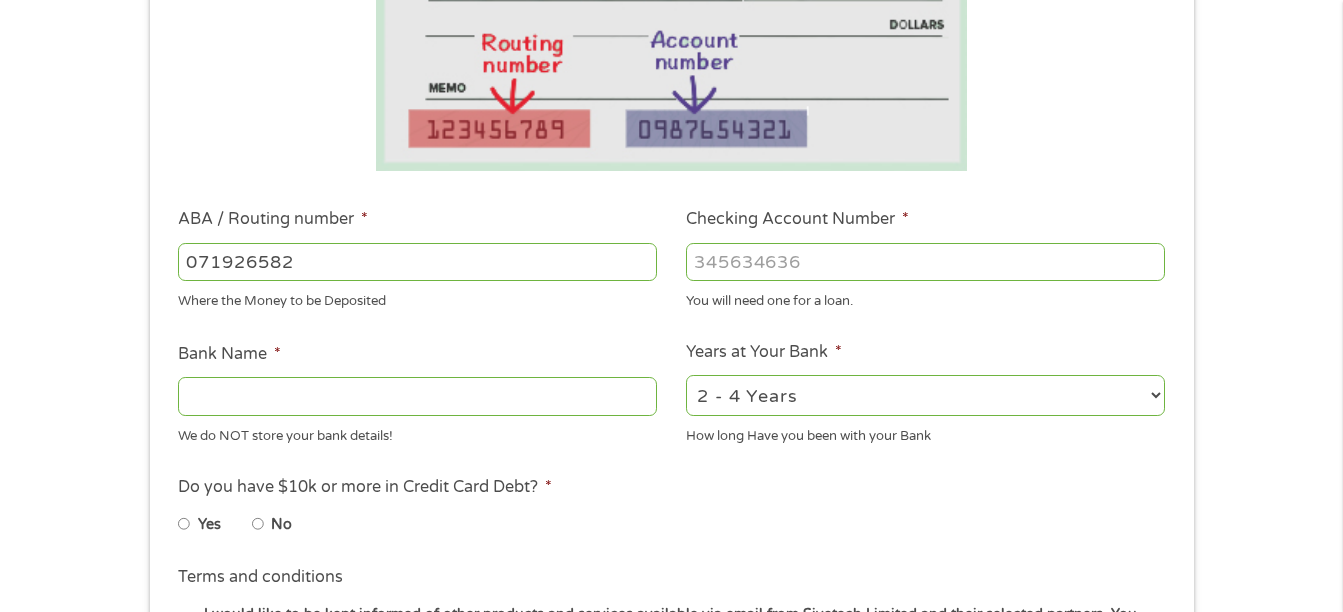 type on "OLD PLANK TRAIL COMMUNITY BANK NA" 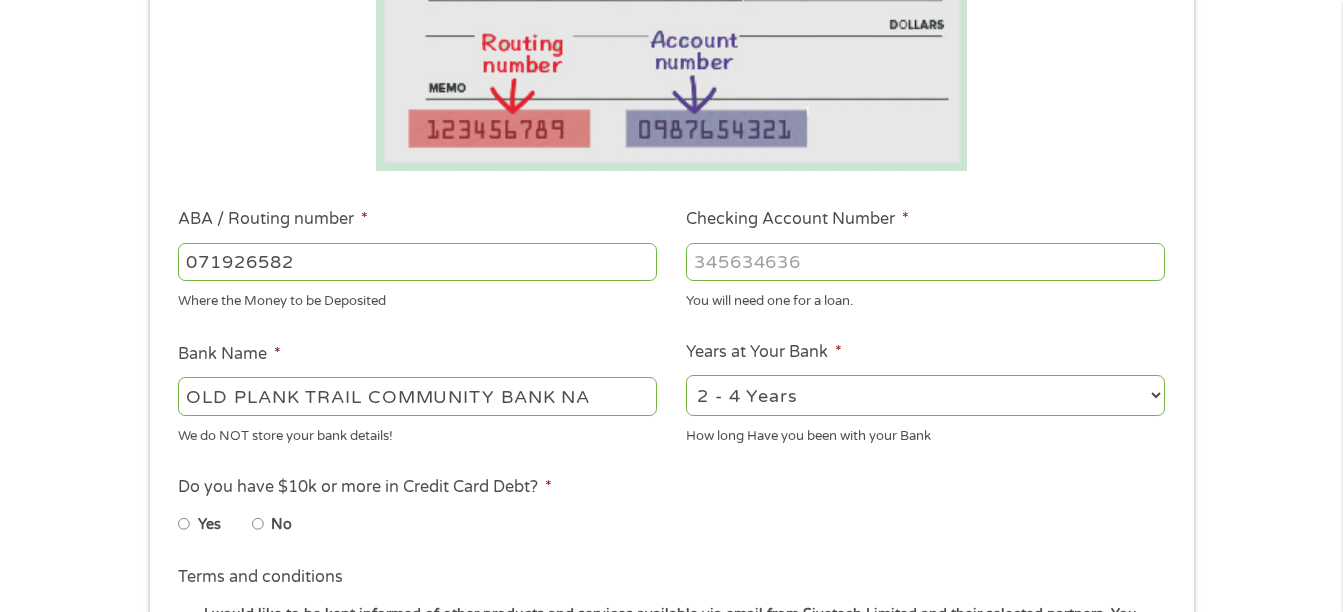 type on "071926582" 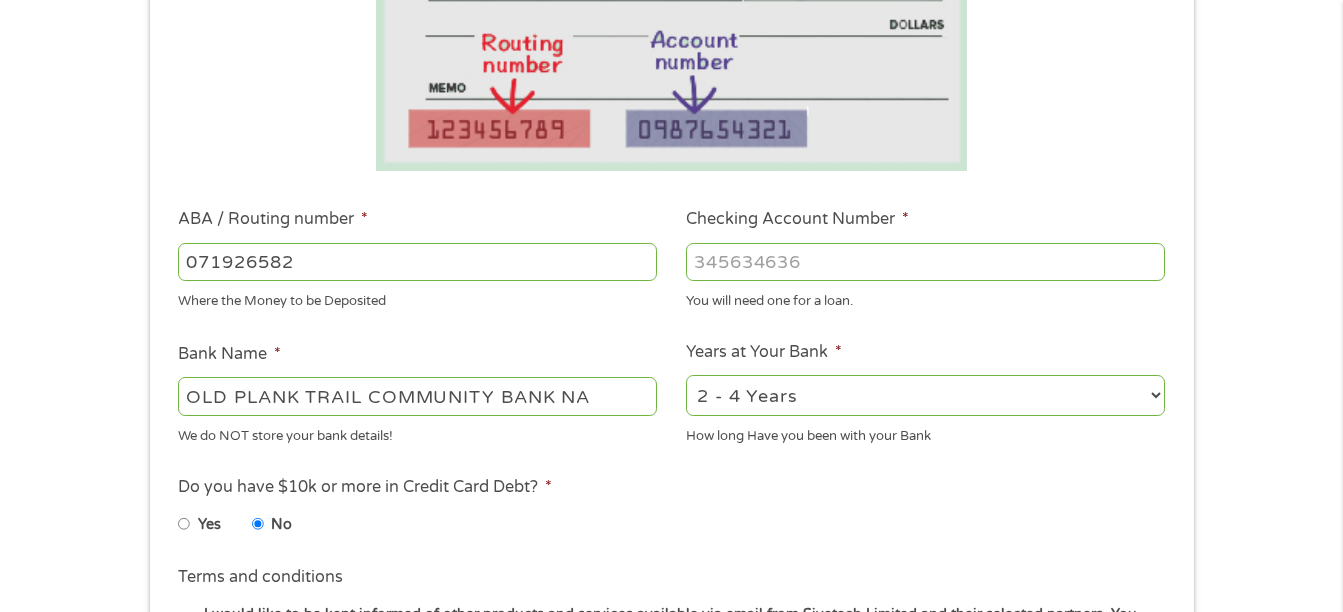 click at bounding box center [925, 262] 